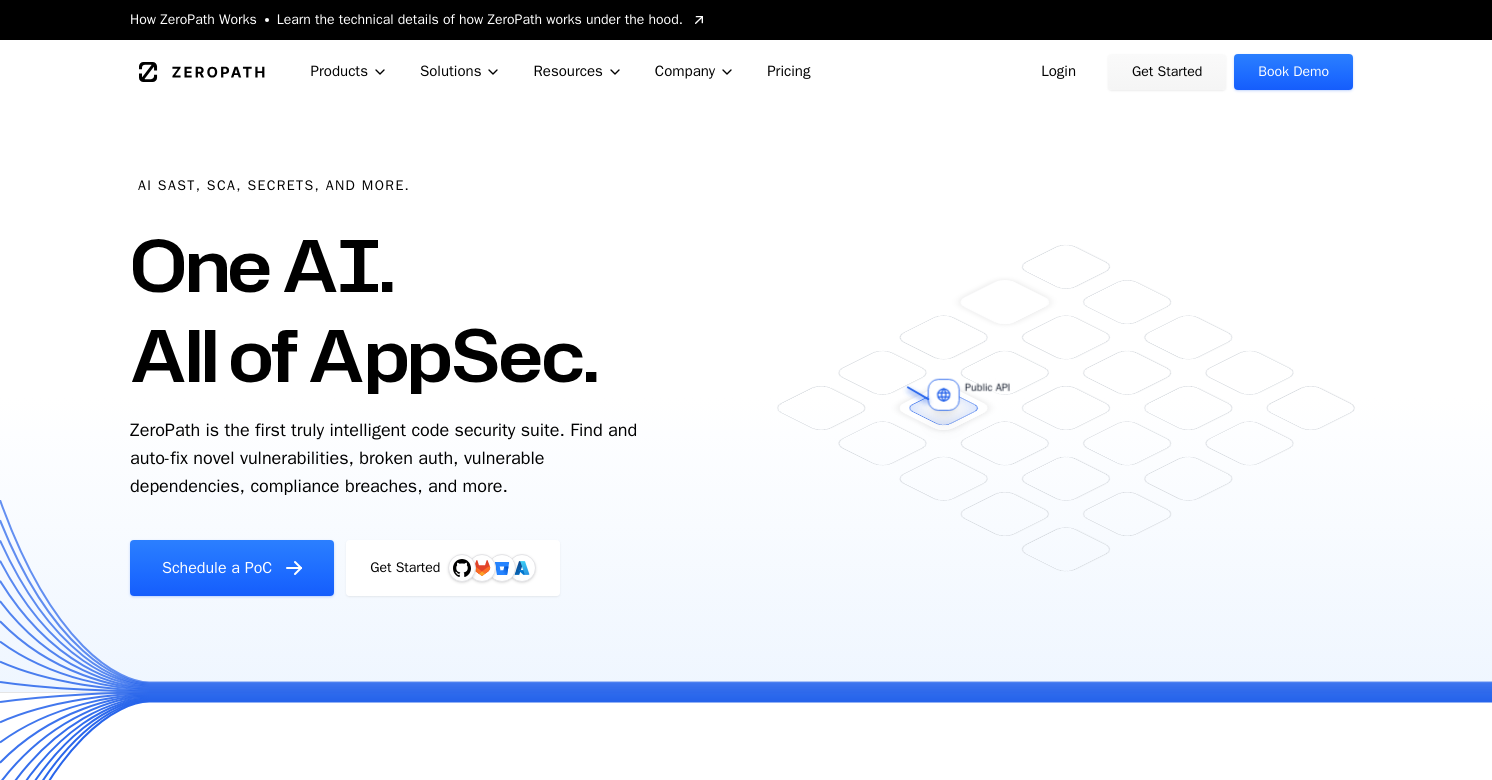 scroll, scrollTop: 0, scrollLeft: 0, axis: both 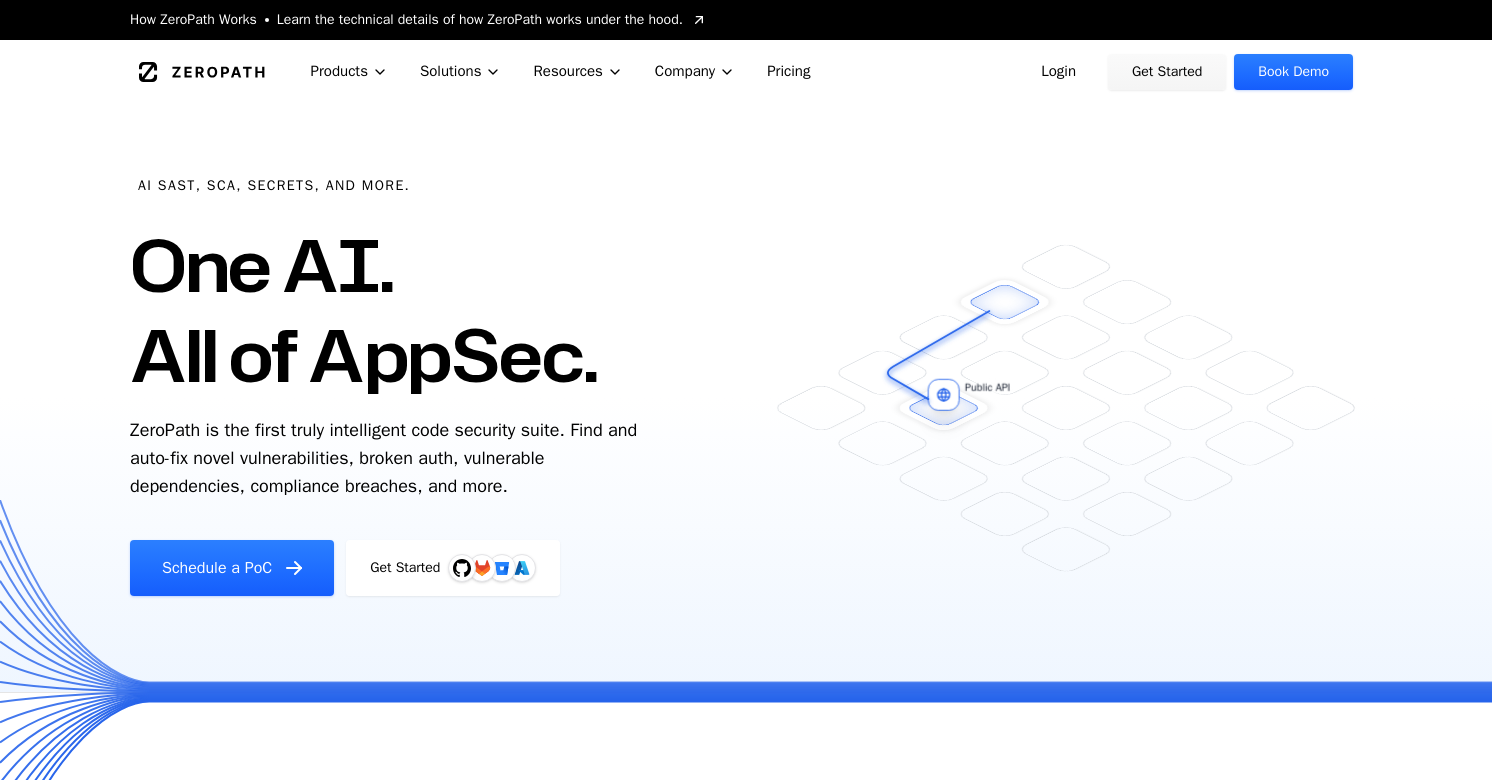 click on "Login" at bounding box center (1058, 72) 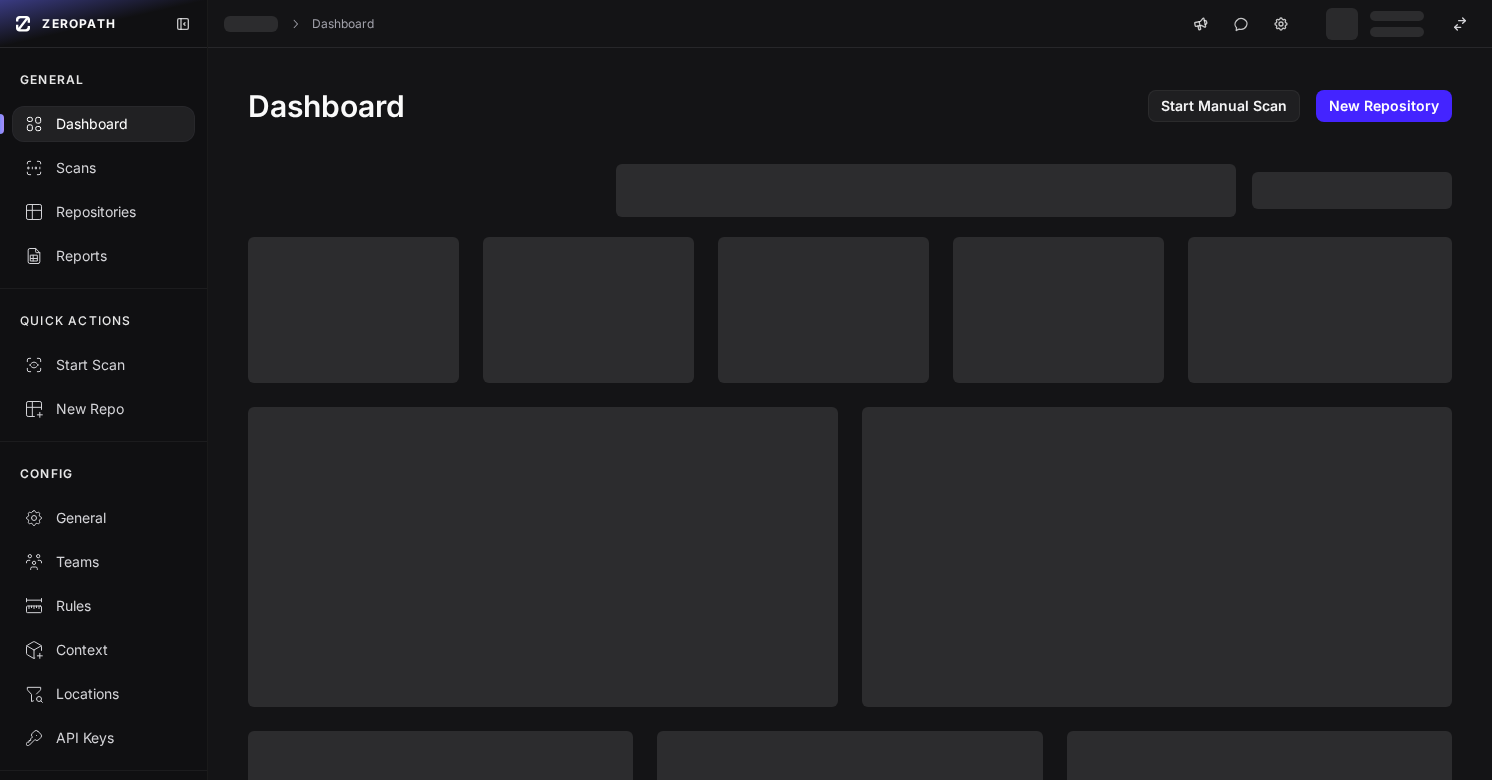 scroll, scrollTop: 0, scrollLeft: 0, axis: both 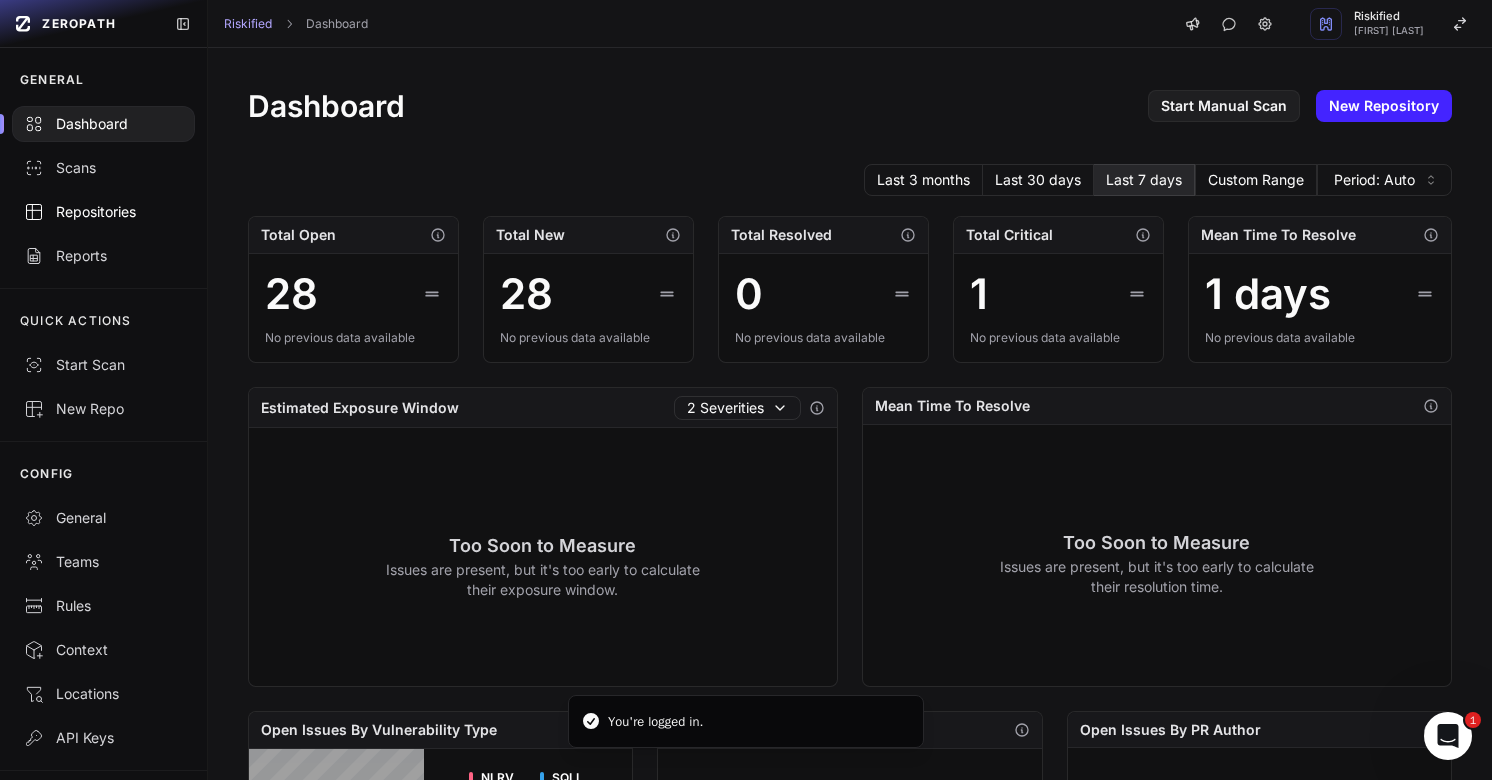 click on "Repositories" at bounding box center (103, 212) 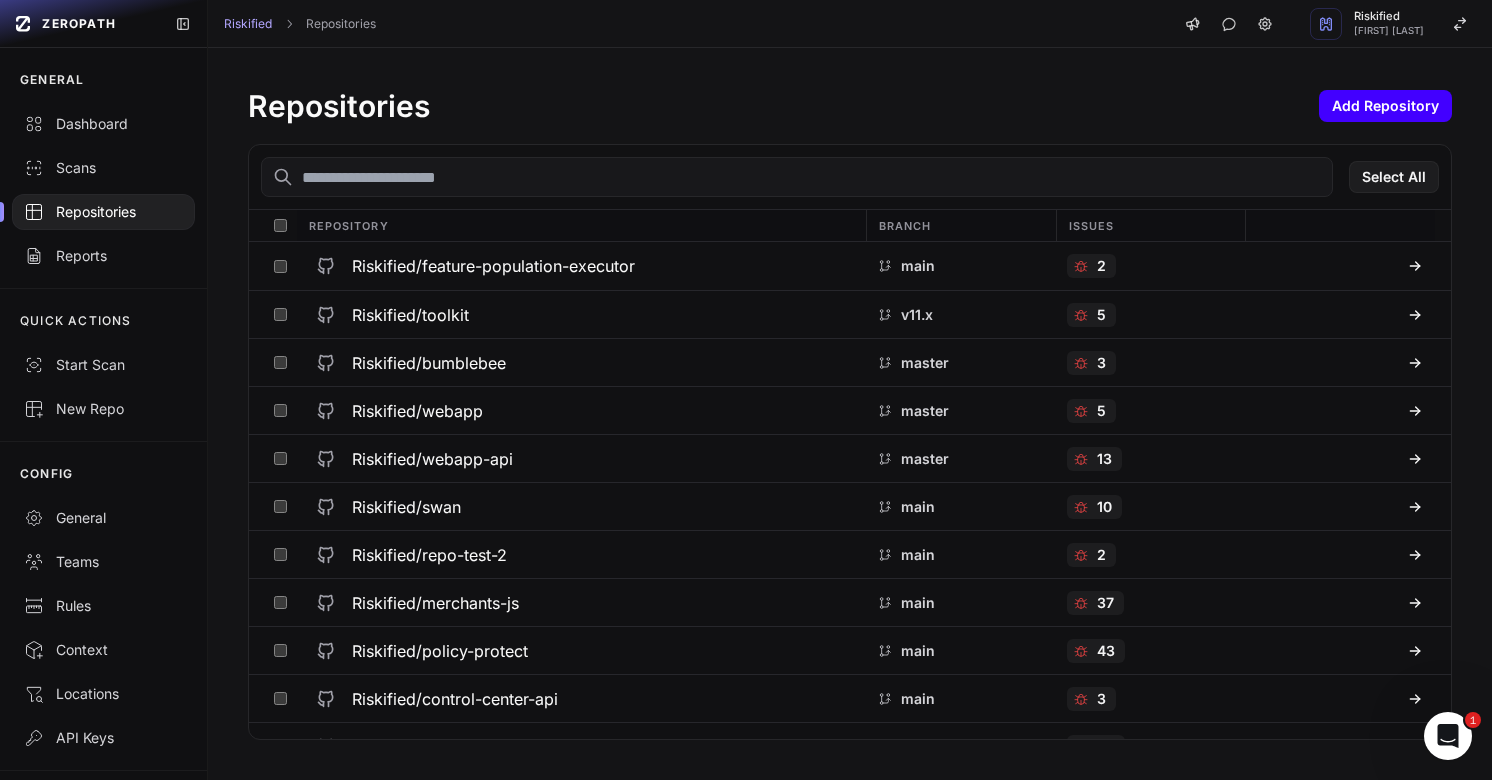 click on "Add Repository" at bounding box center [1385, 106] 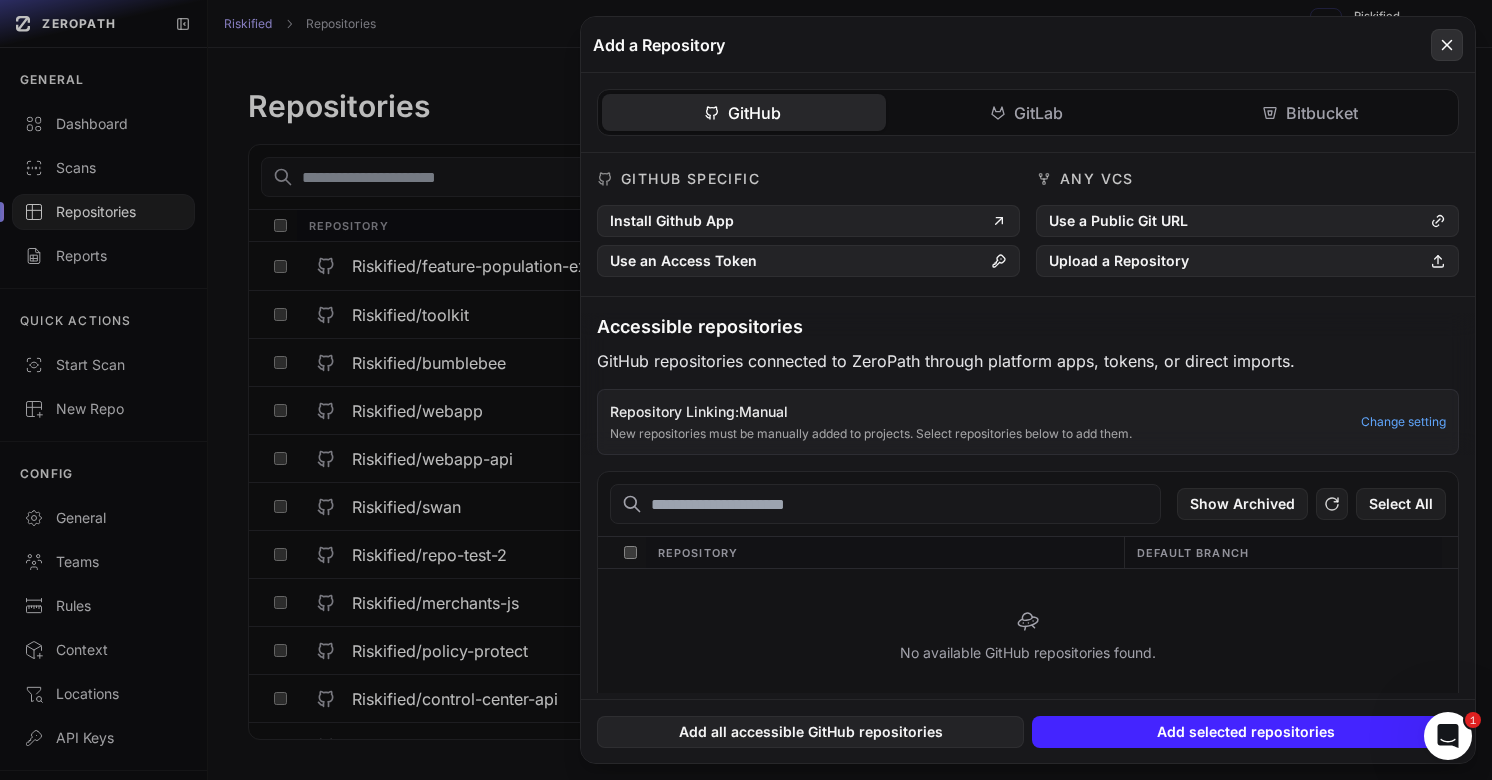 click 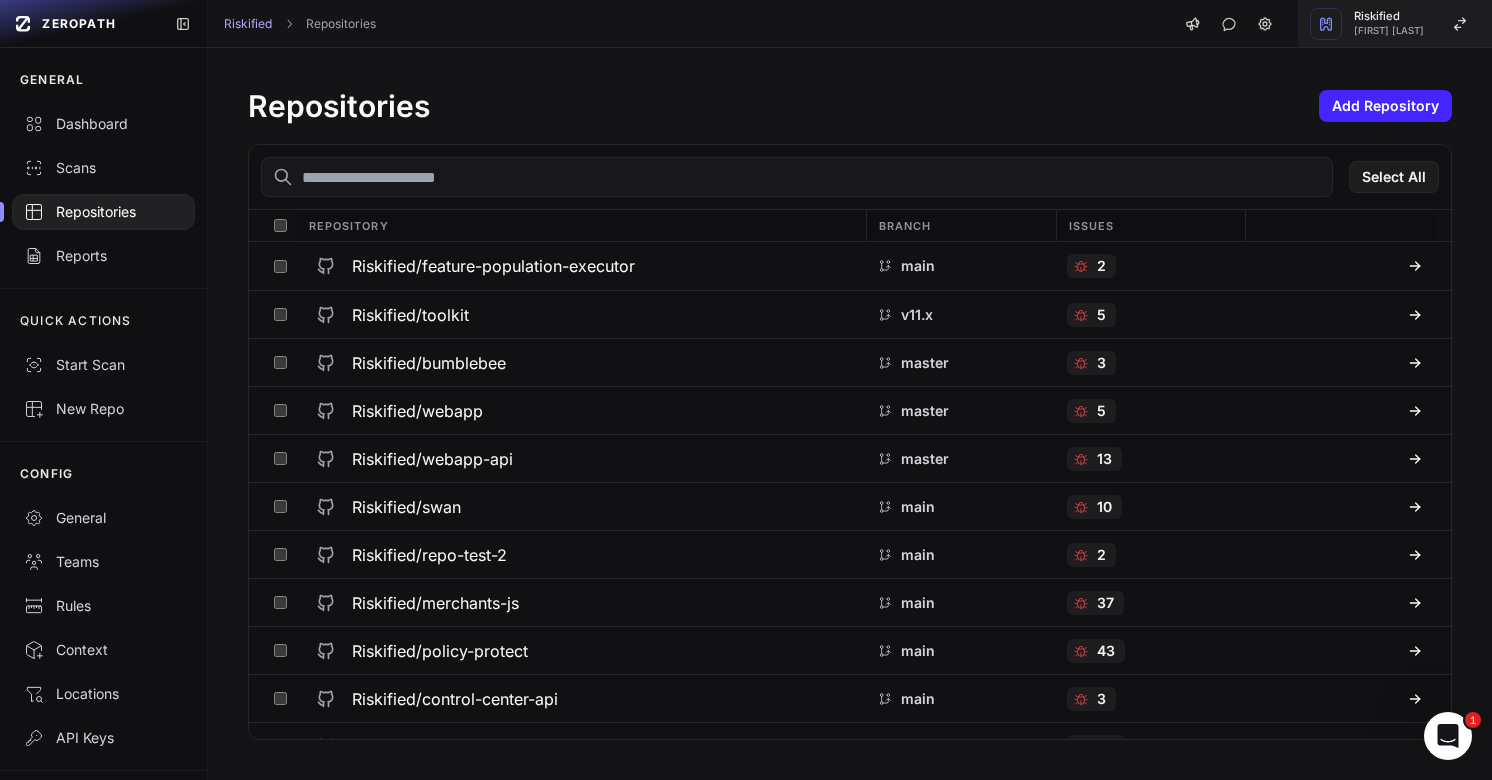 click on "[FULL_NAME]" at bounding box center (1389, 31) 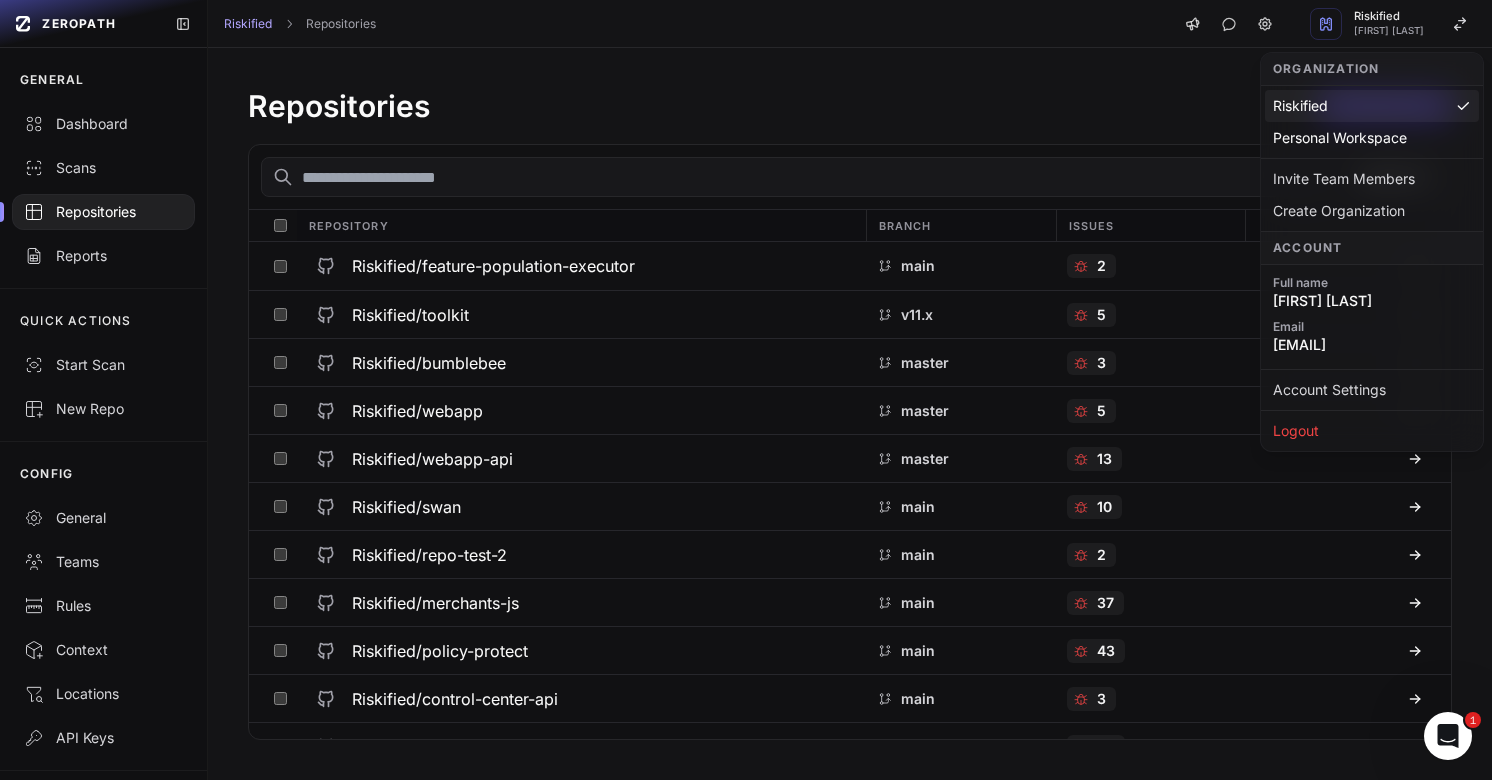 click on "Repositories   Add Repository" at bounding box center [850, 106] 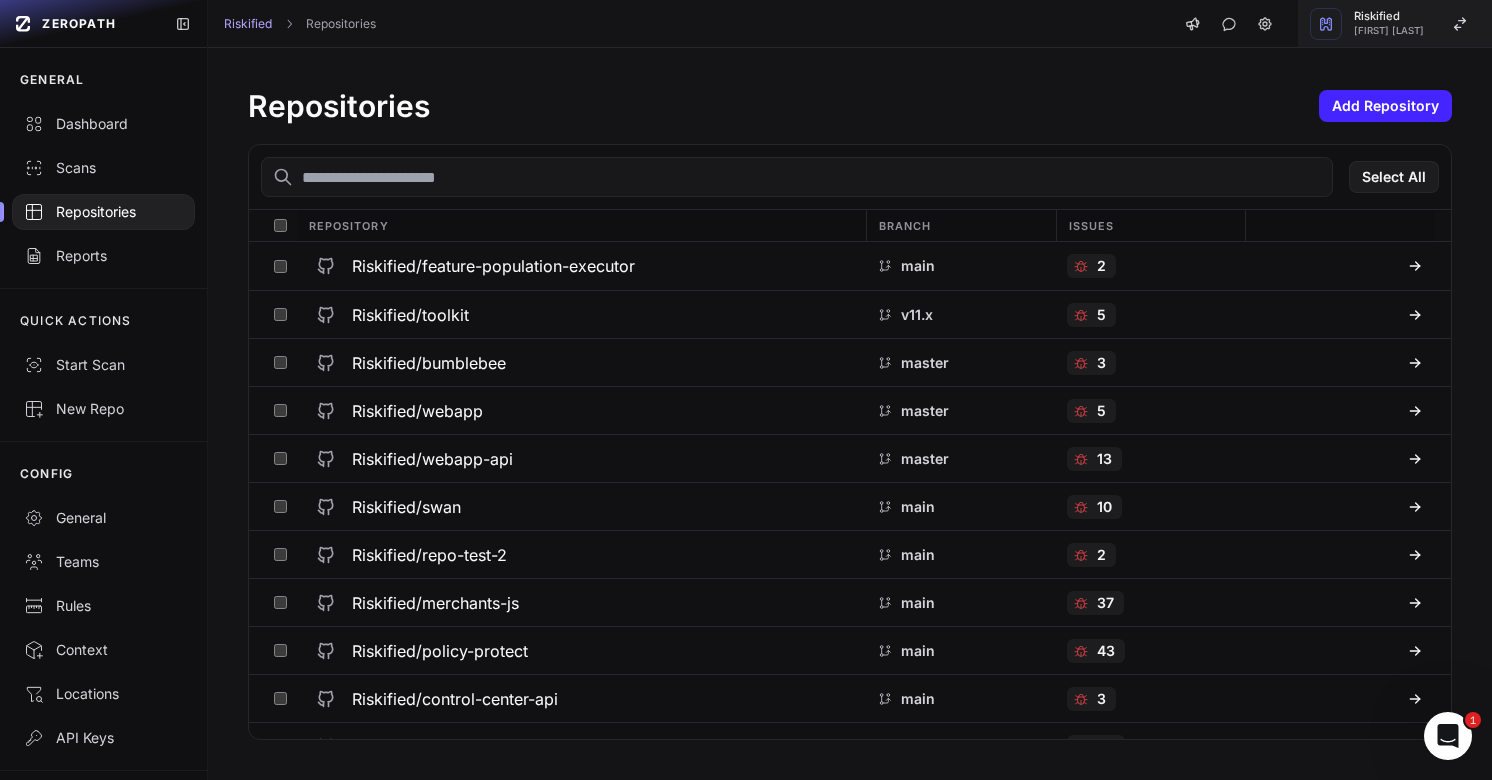 click on "[FULL_NAME]" at bounding box center (1389, 31) 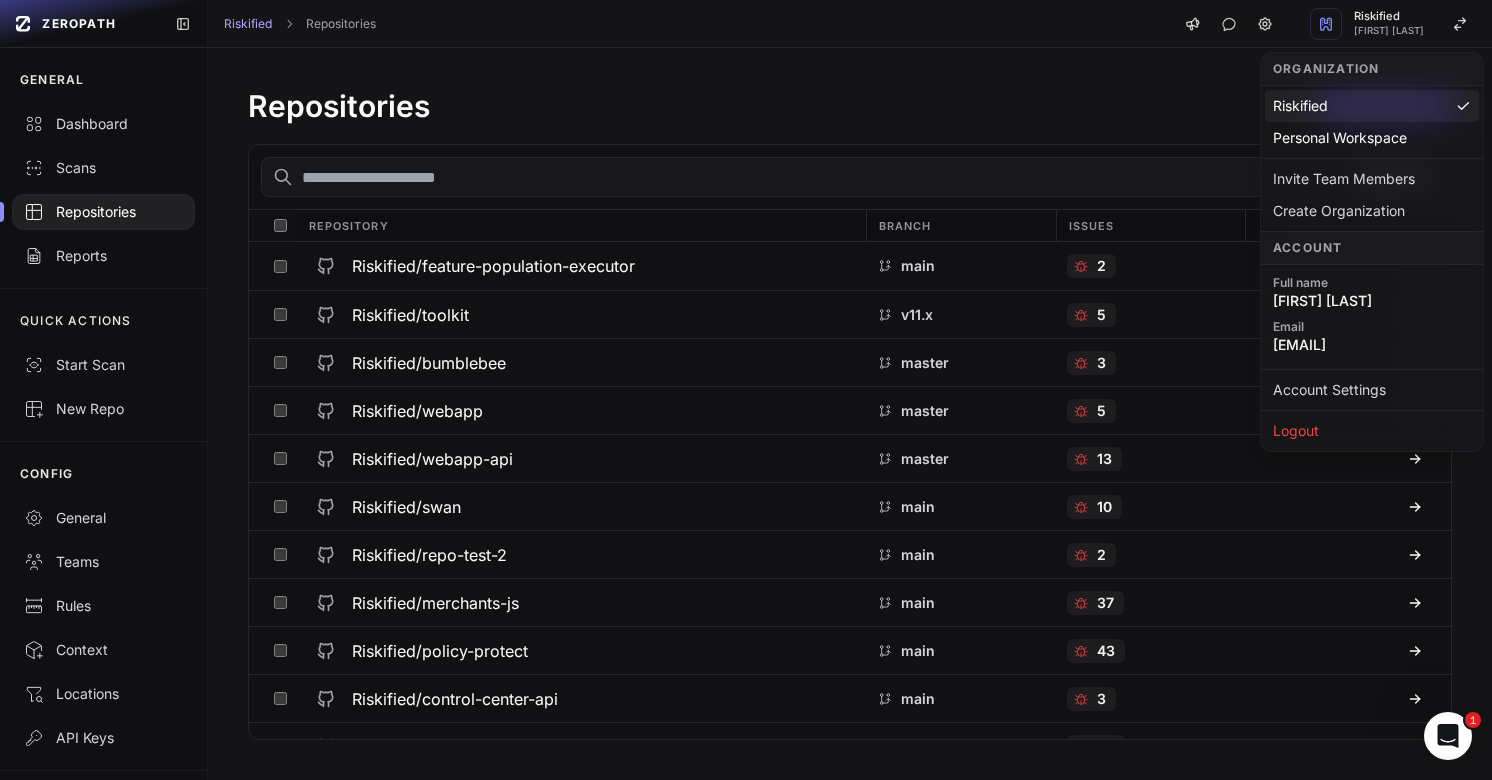 click on "Repositories   Add Repository" at bounding box center (850, 106) 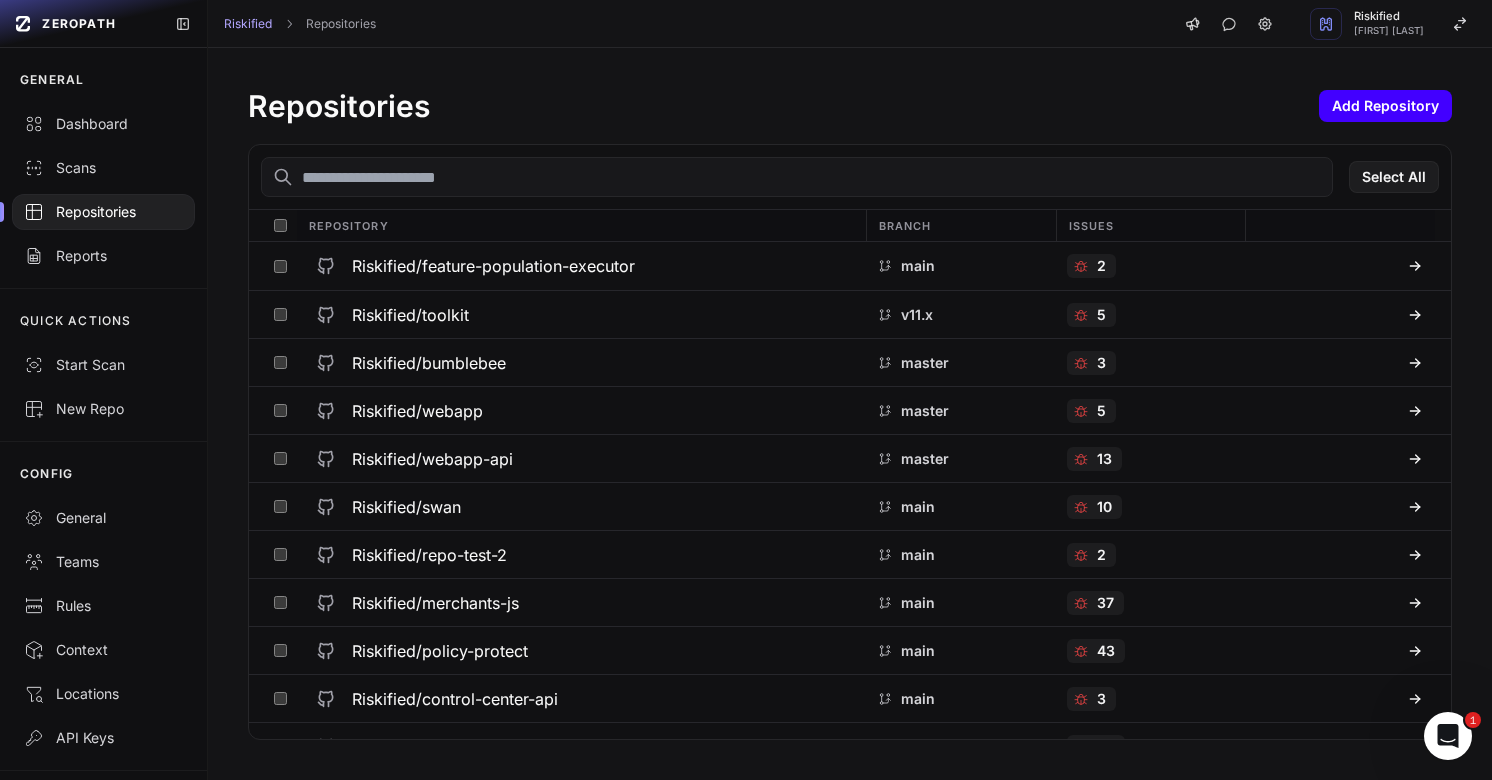 click on "Add Repository" at bounding box center [1385, 106] 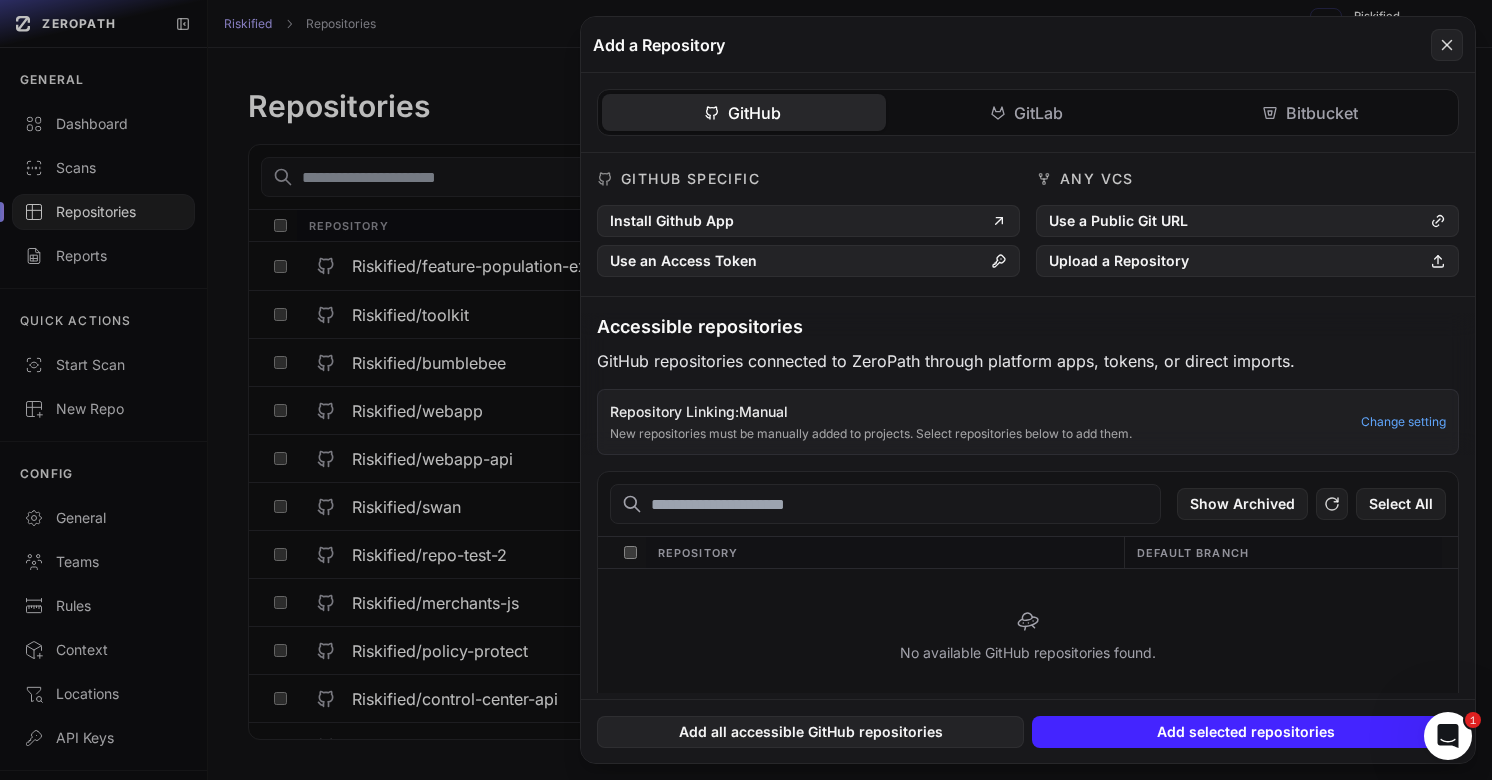 click at bounding box center [885, 504] 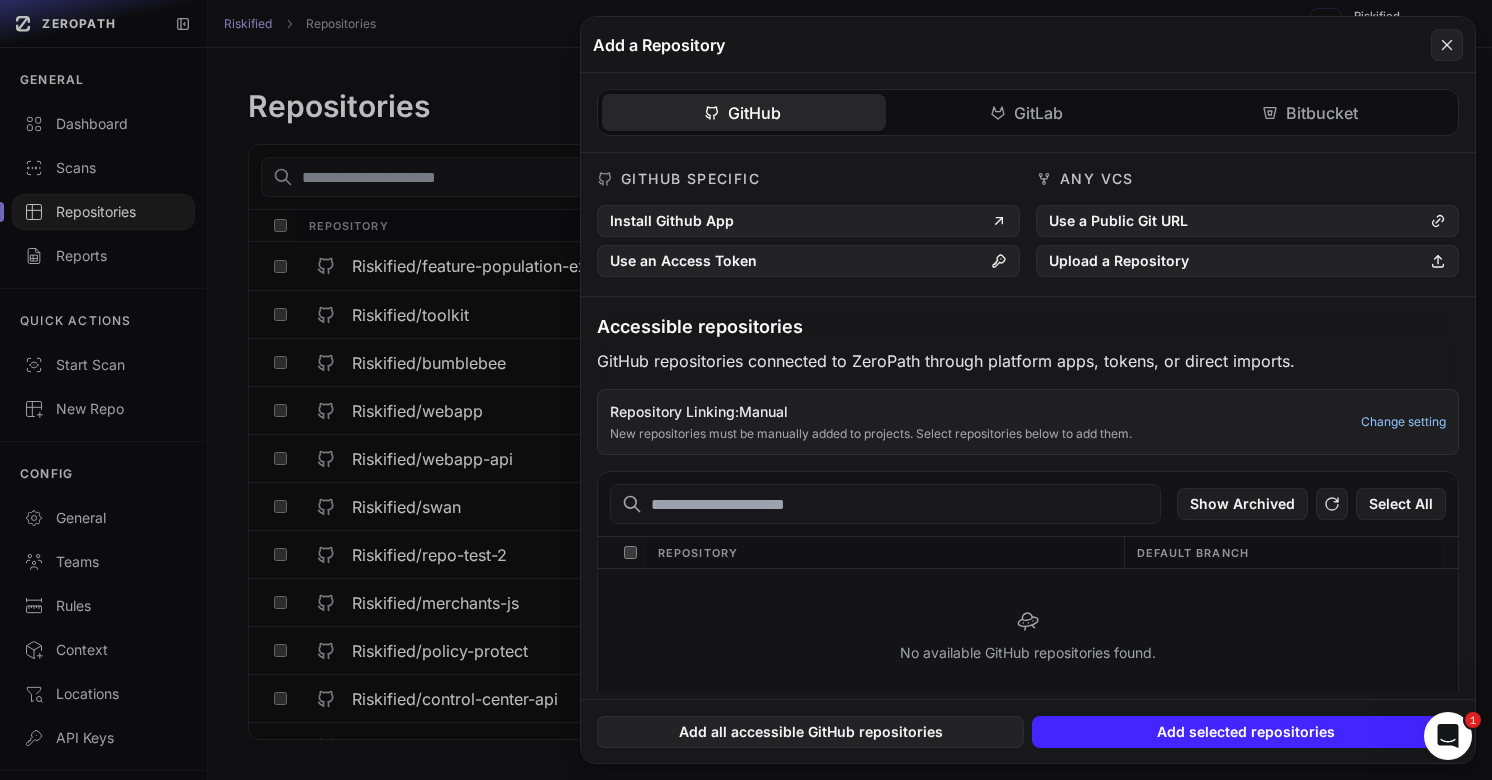 click on "Change setting" at bounding box center (1403, 422) 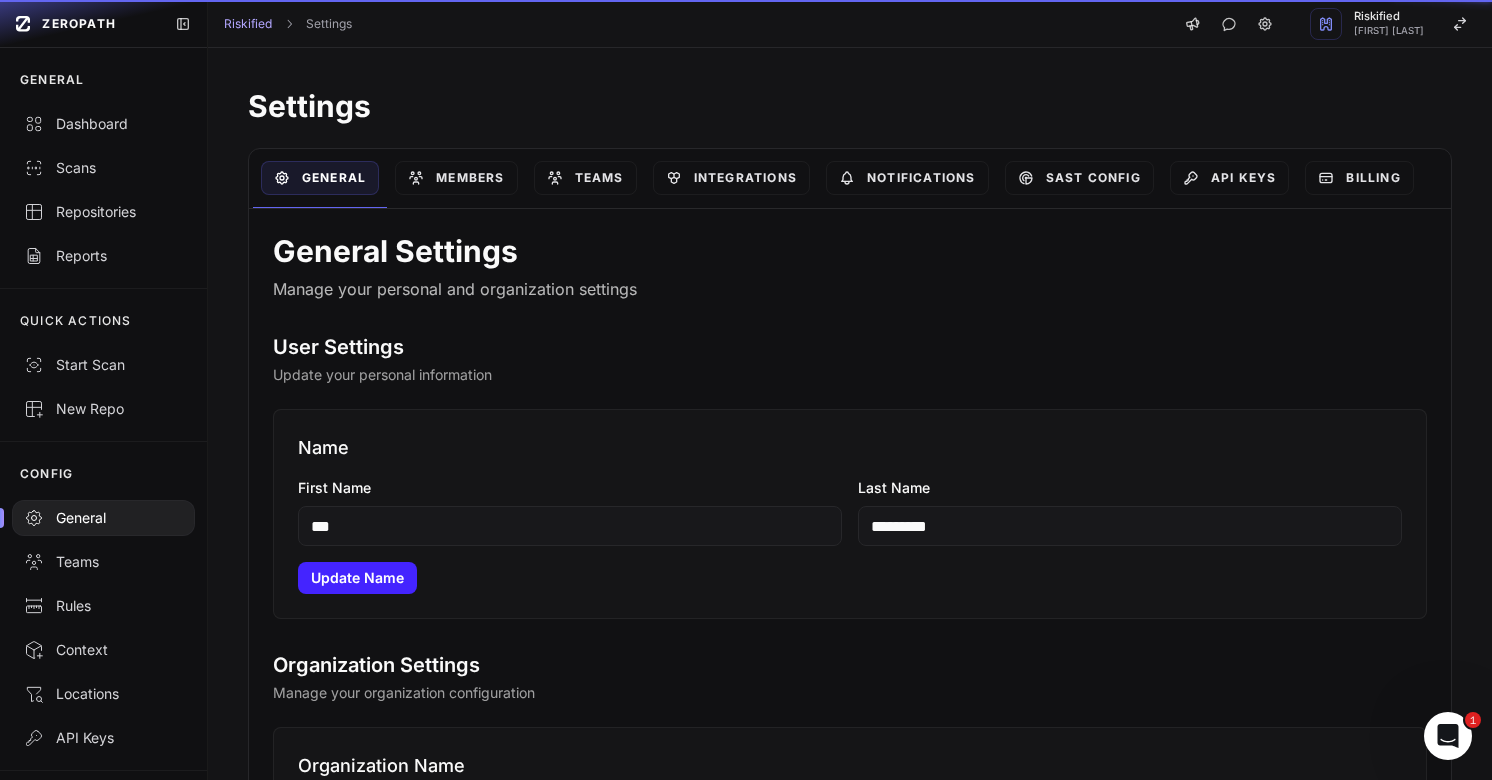 scroll, scrollTop: 1295, scrollLeft: 0, axis: vertical 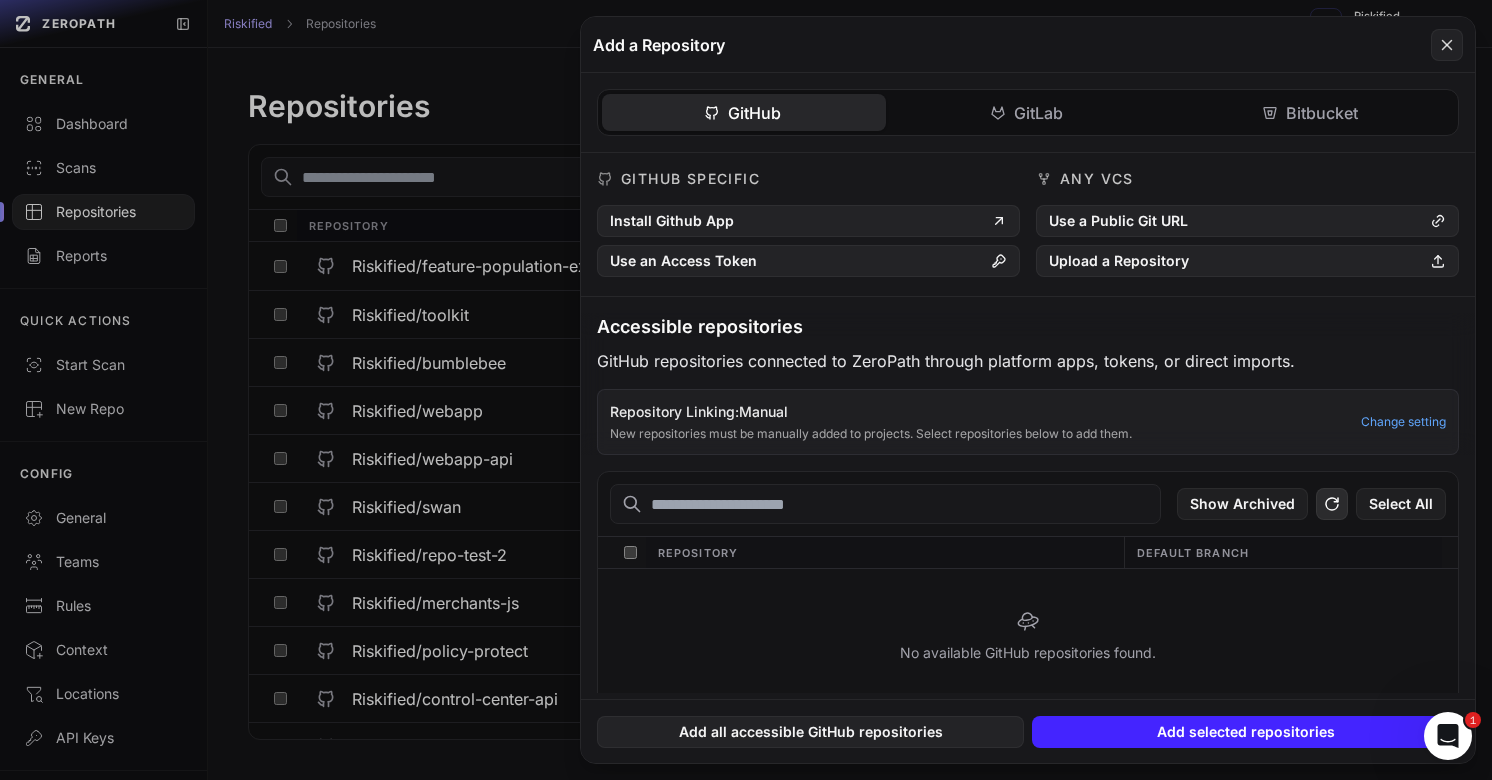 click 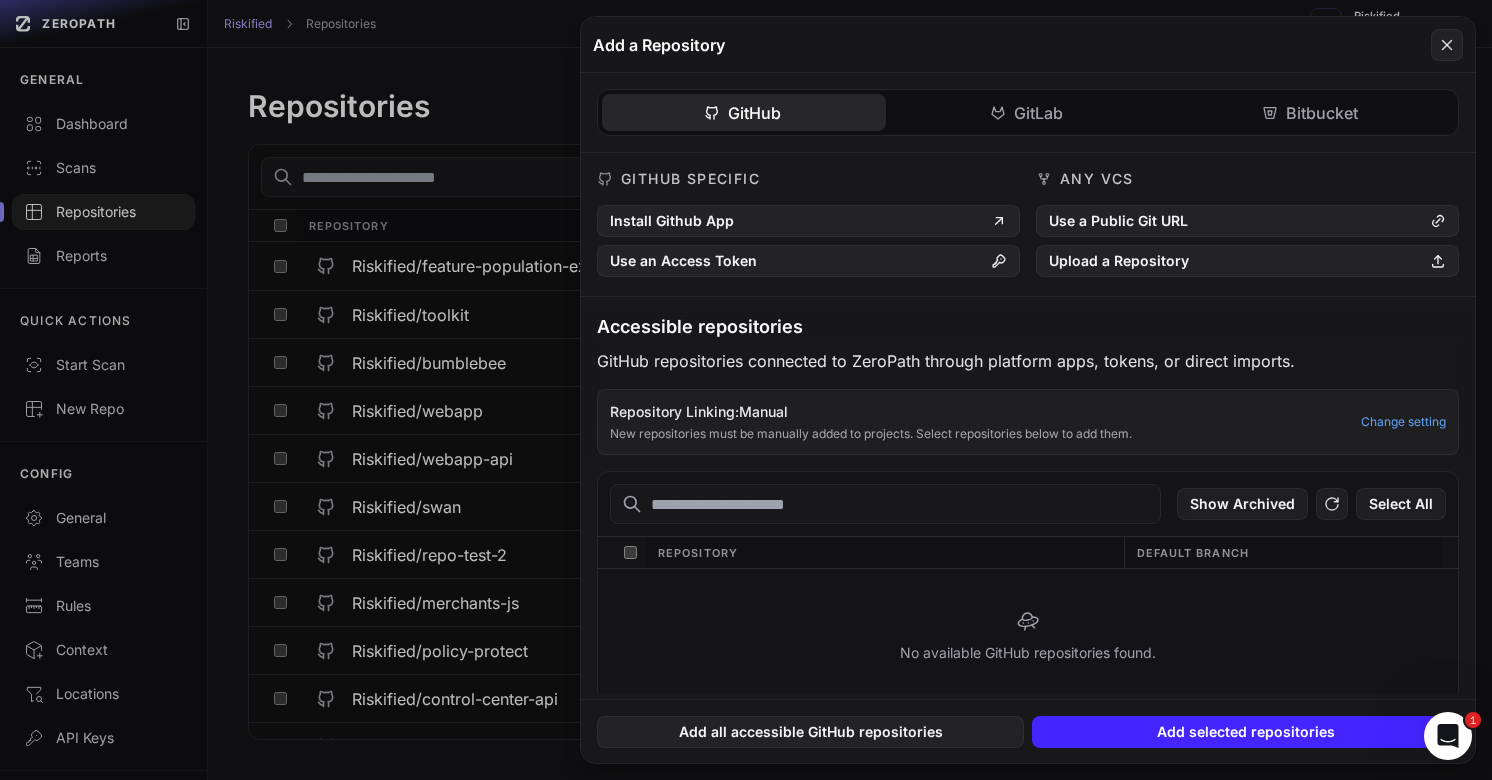 type 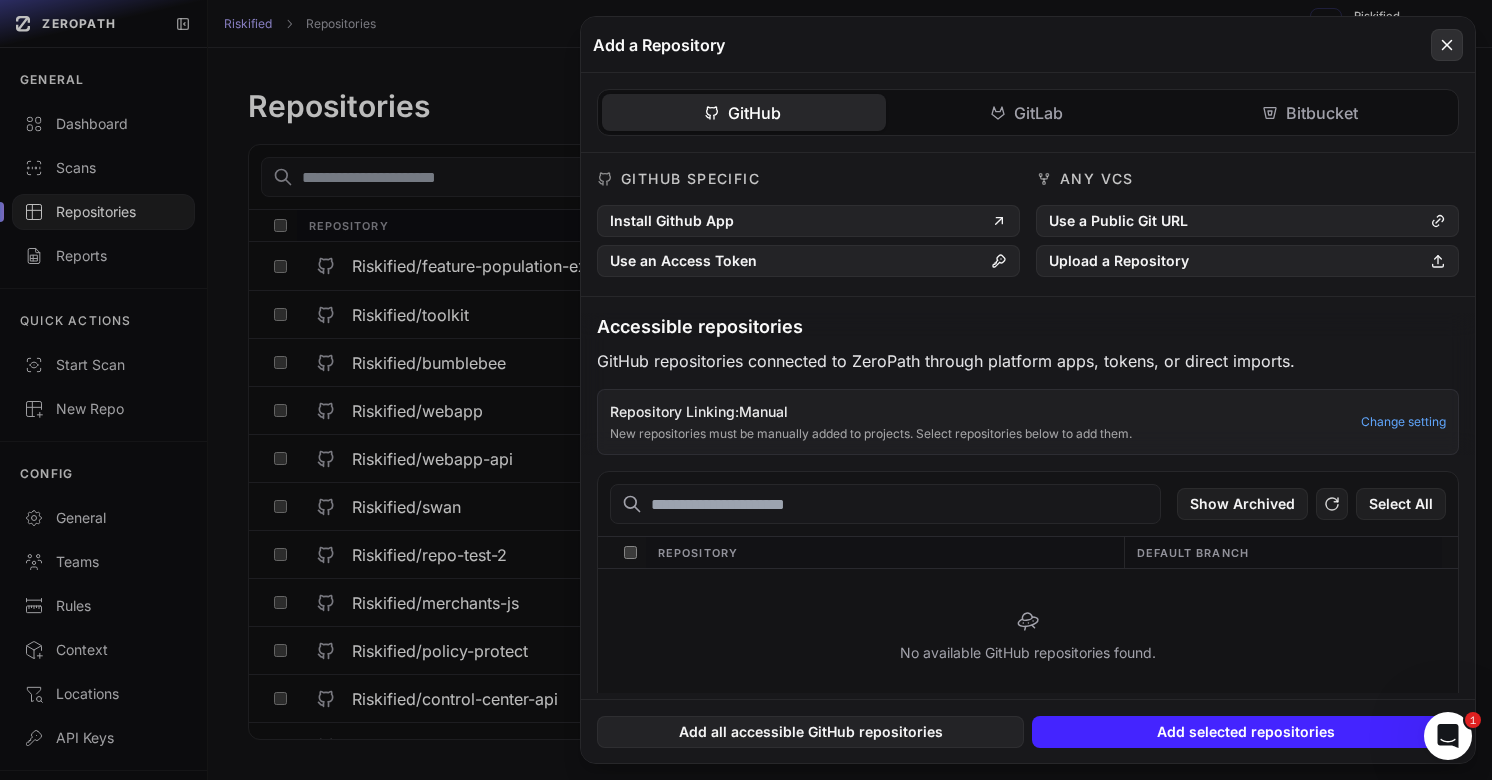 click 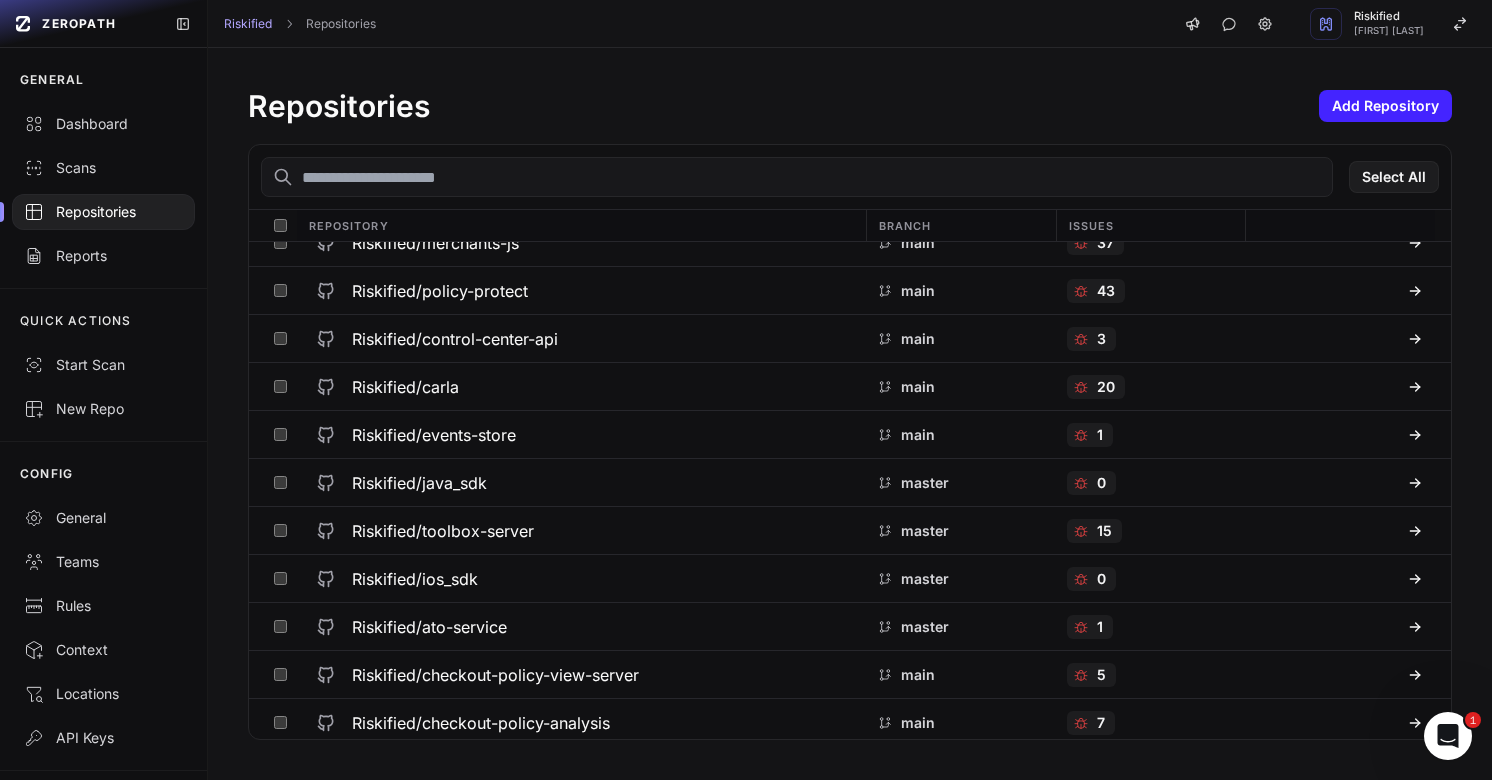 scroll, scrollTop: 0, scrollLeft: 0, axis: both 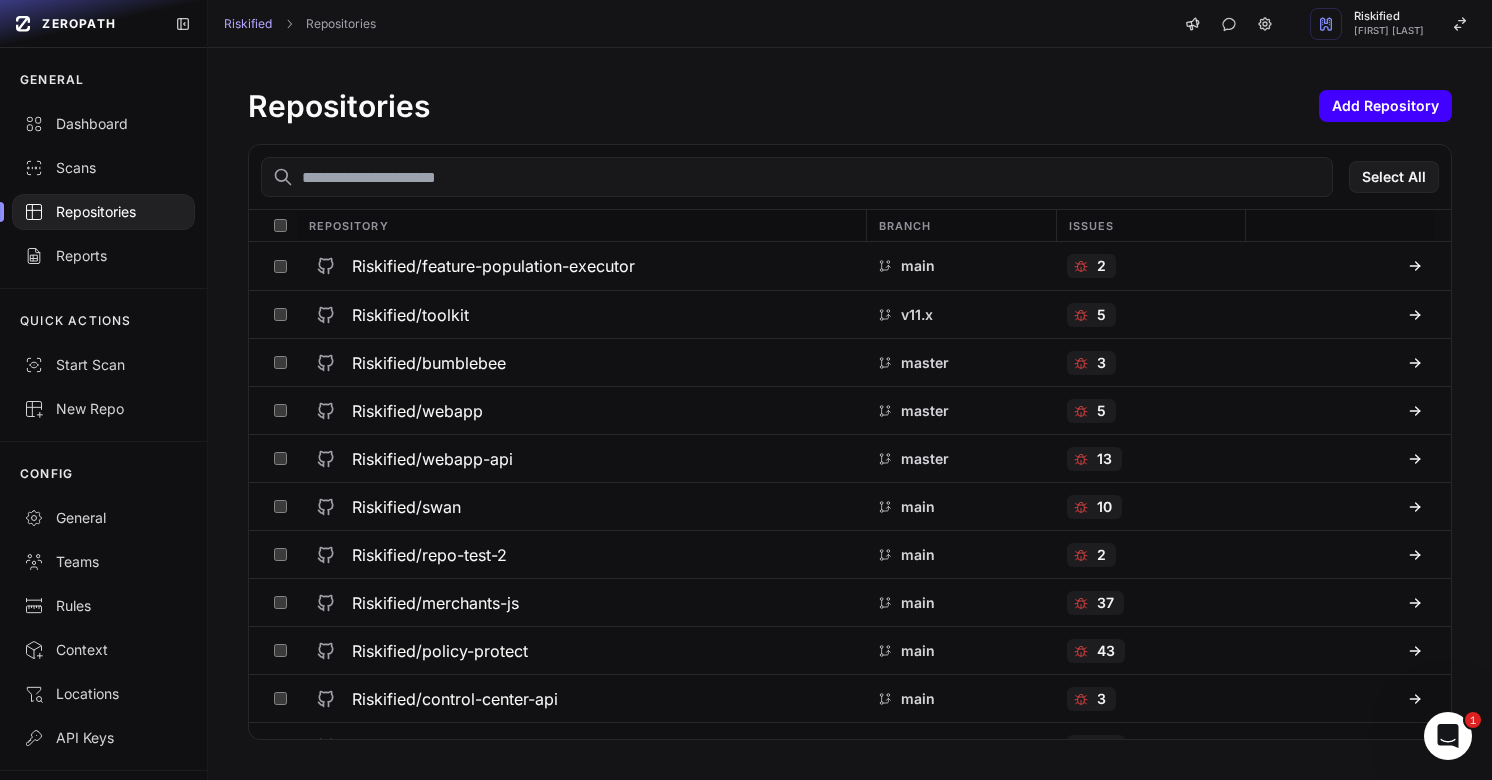click on "Add Repository" at bounding box center (1385, 106) 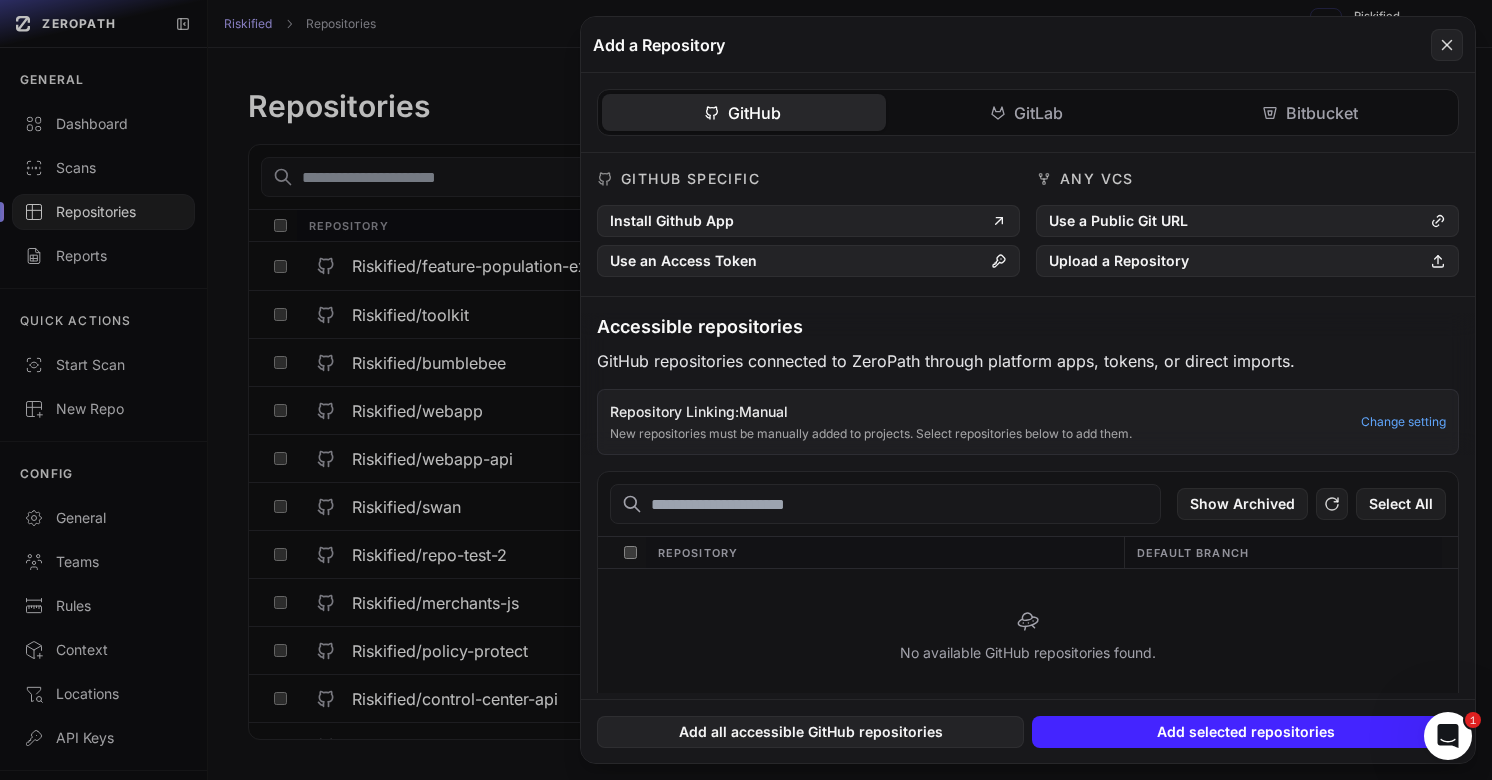 click 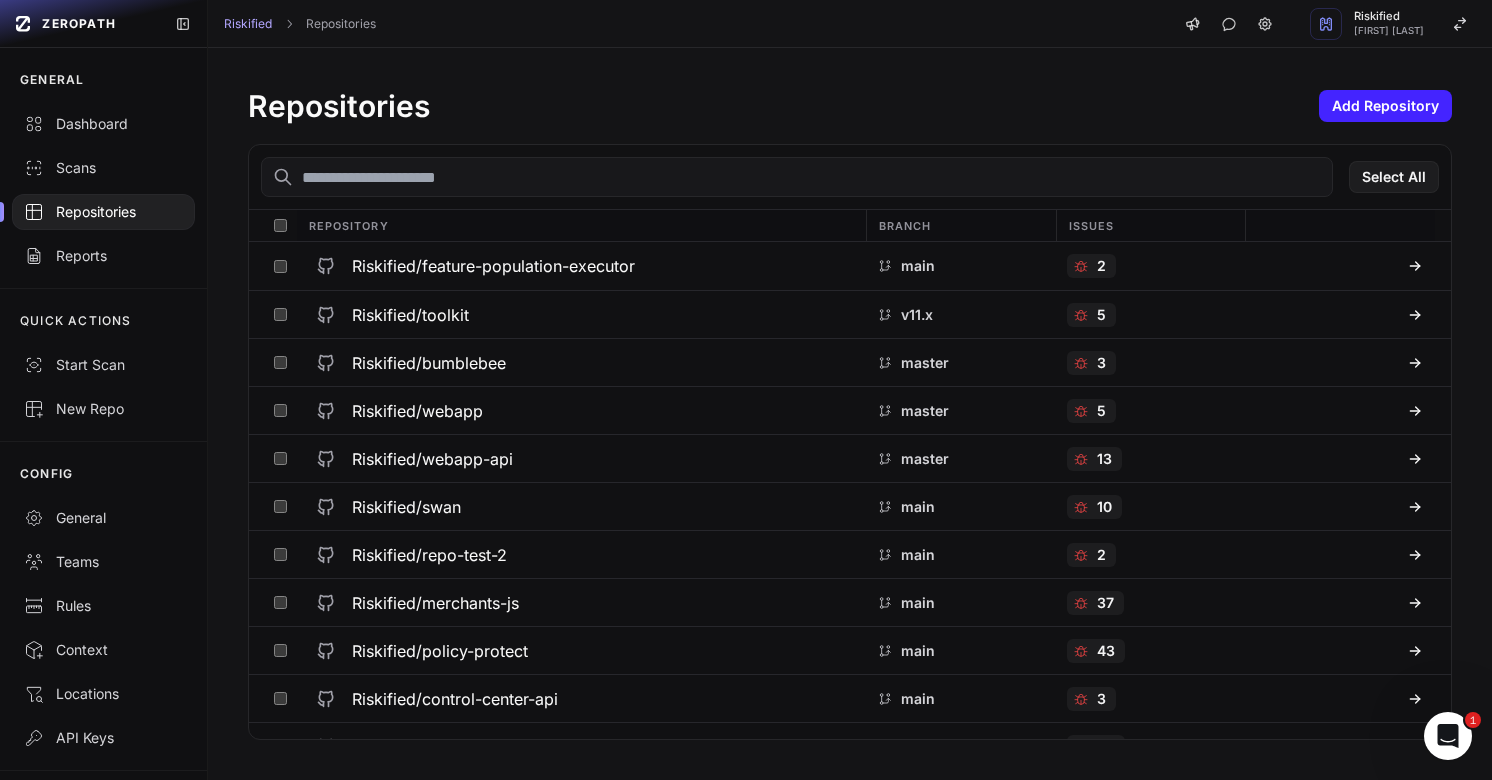 click at bounding box center [797, 177] 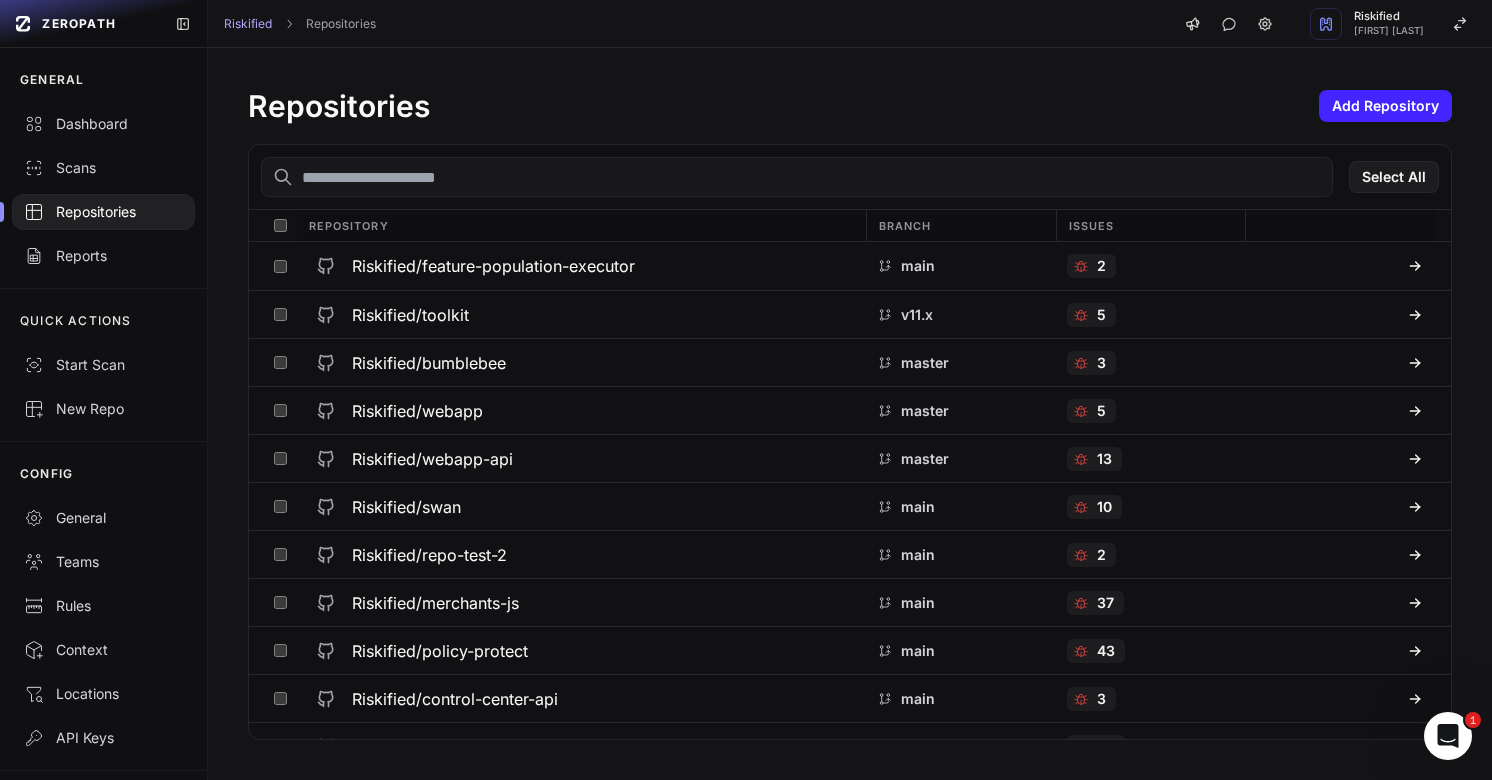 paste on "**********" 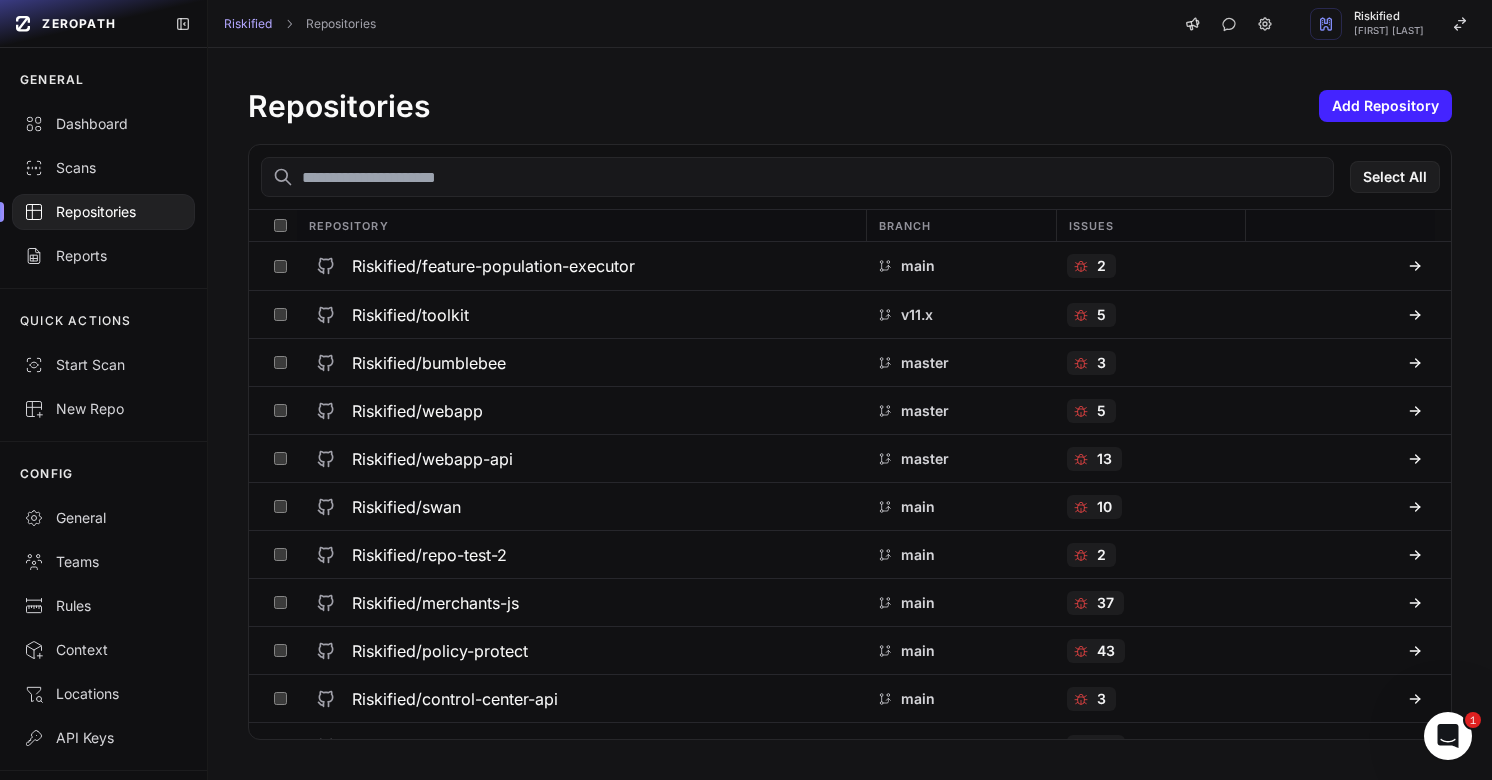 scroll, scrollTop: 0, scrollLeft: 0, axis: both 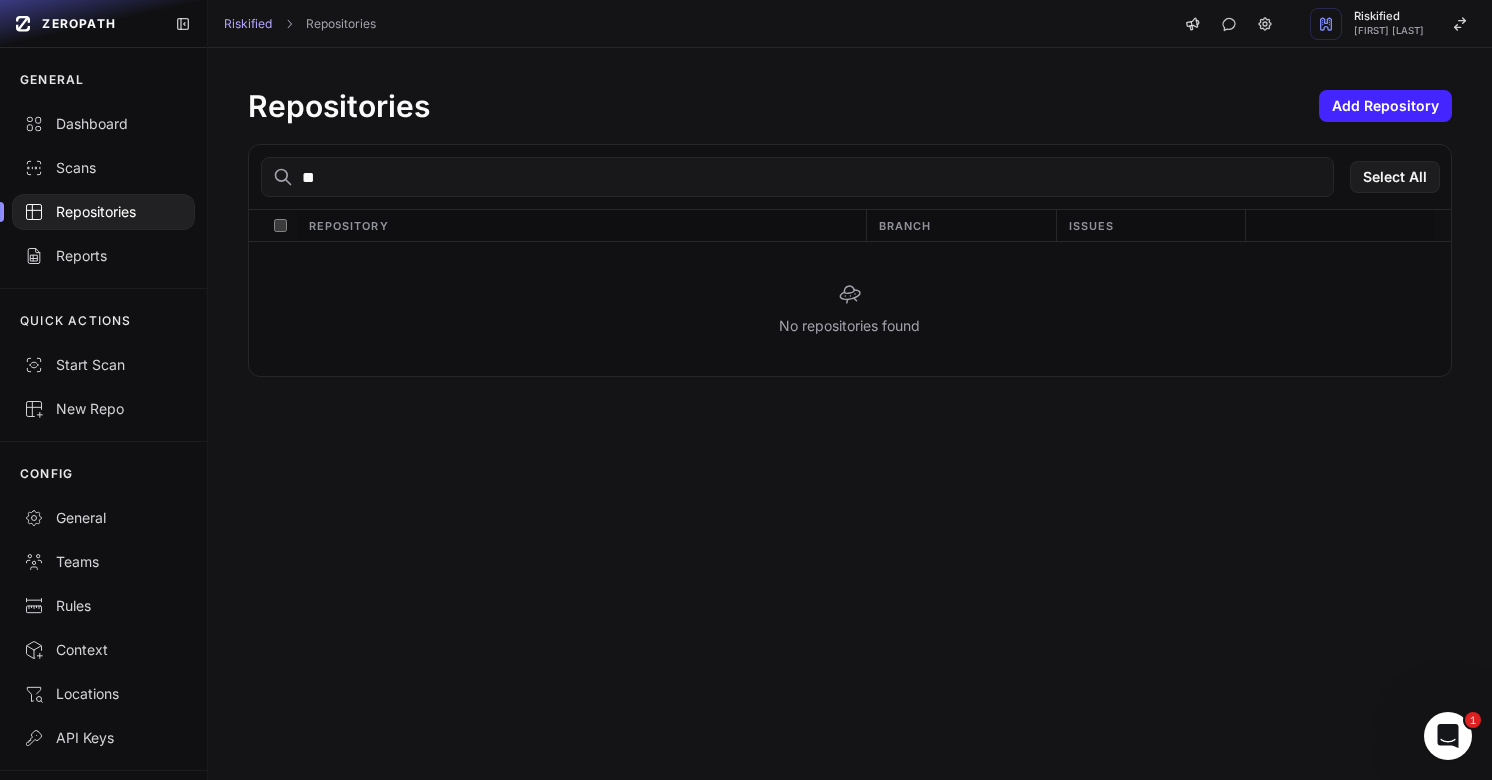 type on "*" 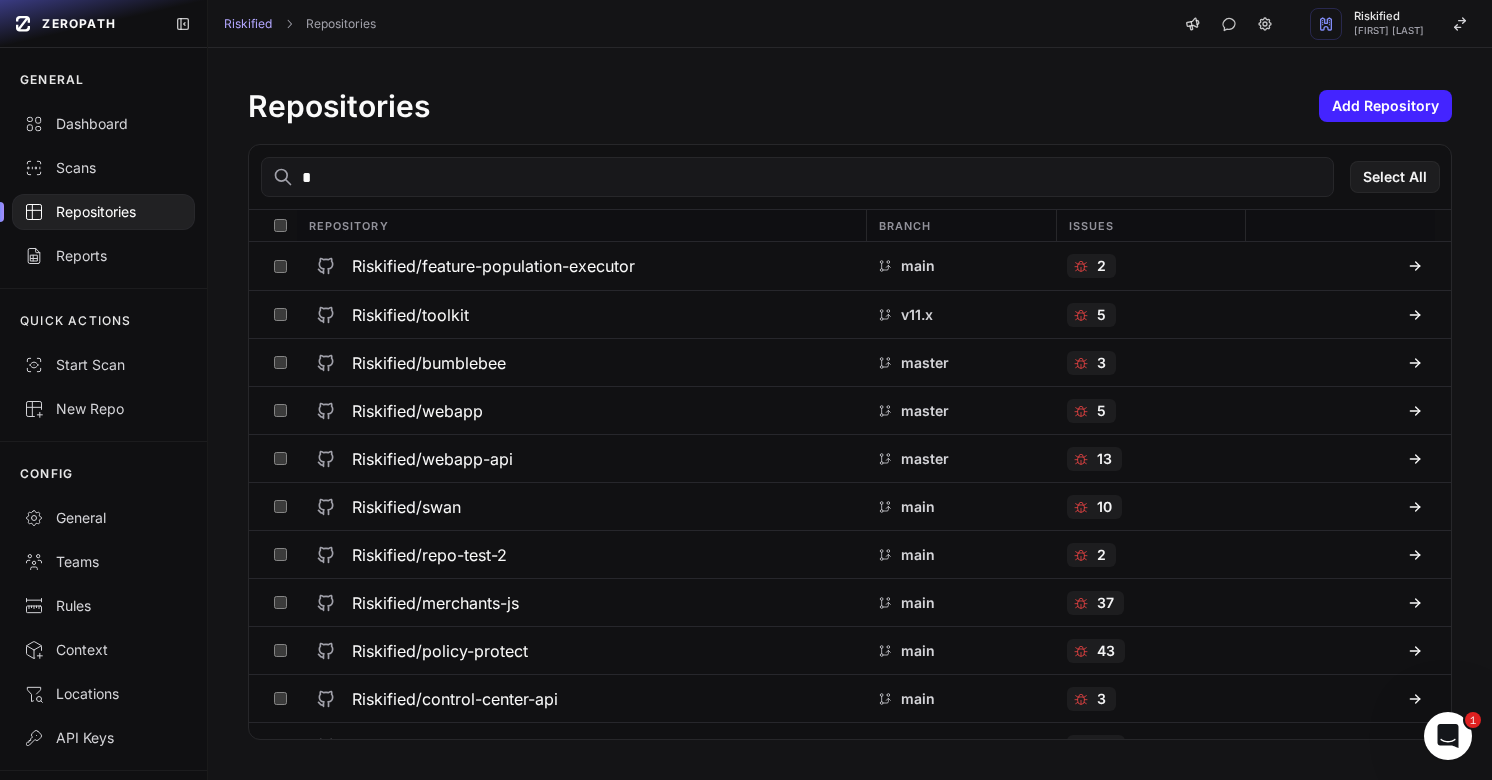type 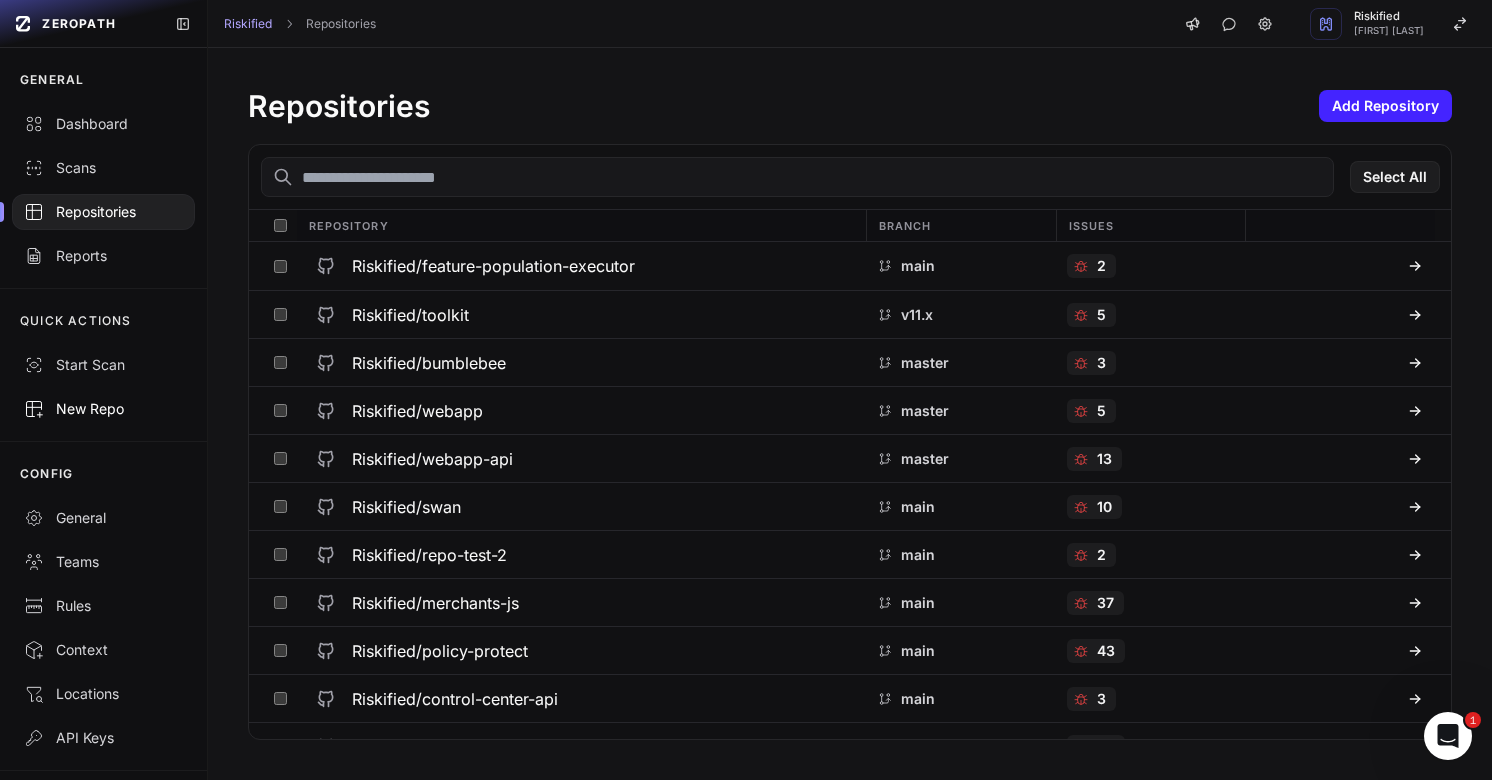 click on "New Repo" at bounding box center (103, 409) 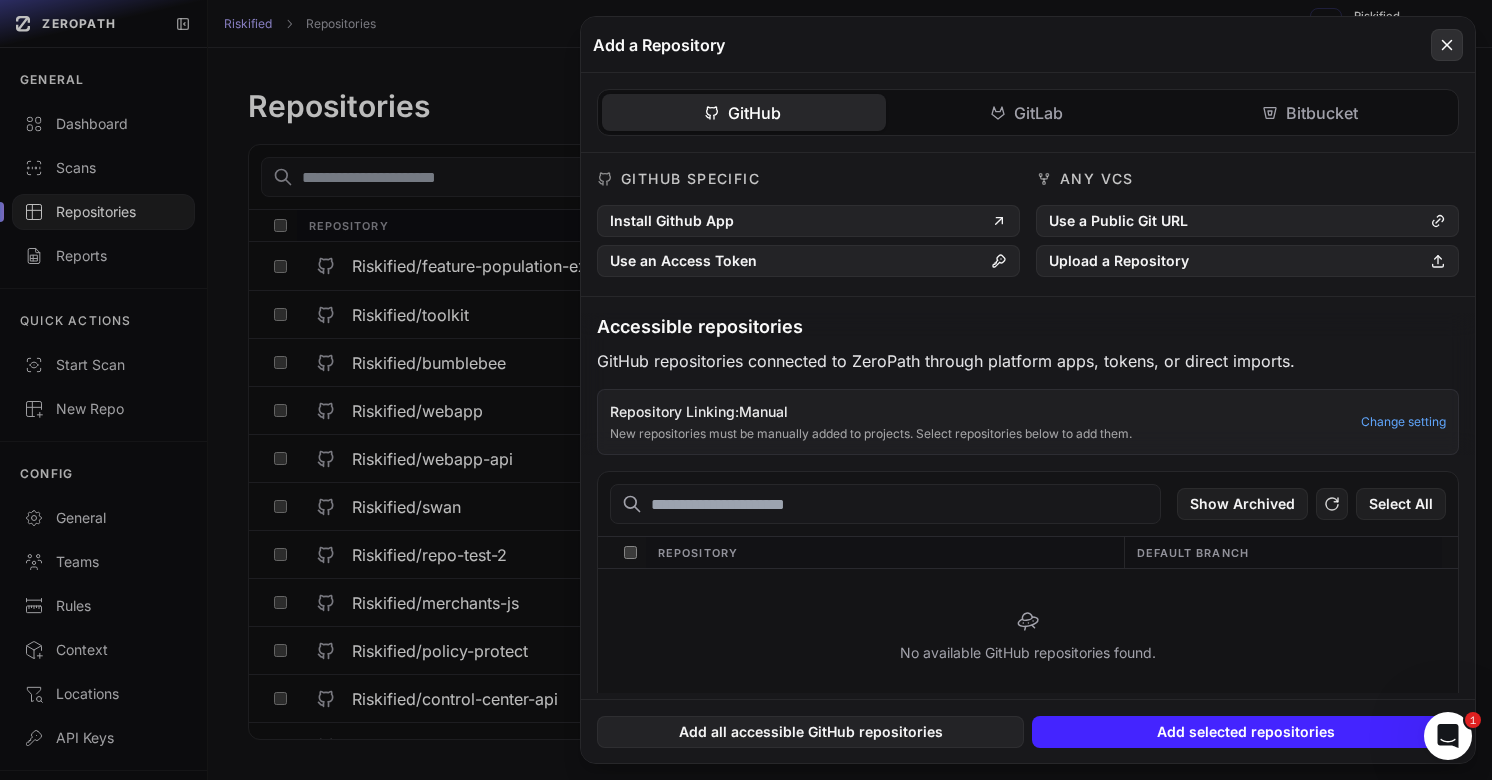 click at bounding box center [1447, 45] 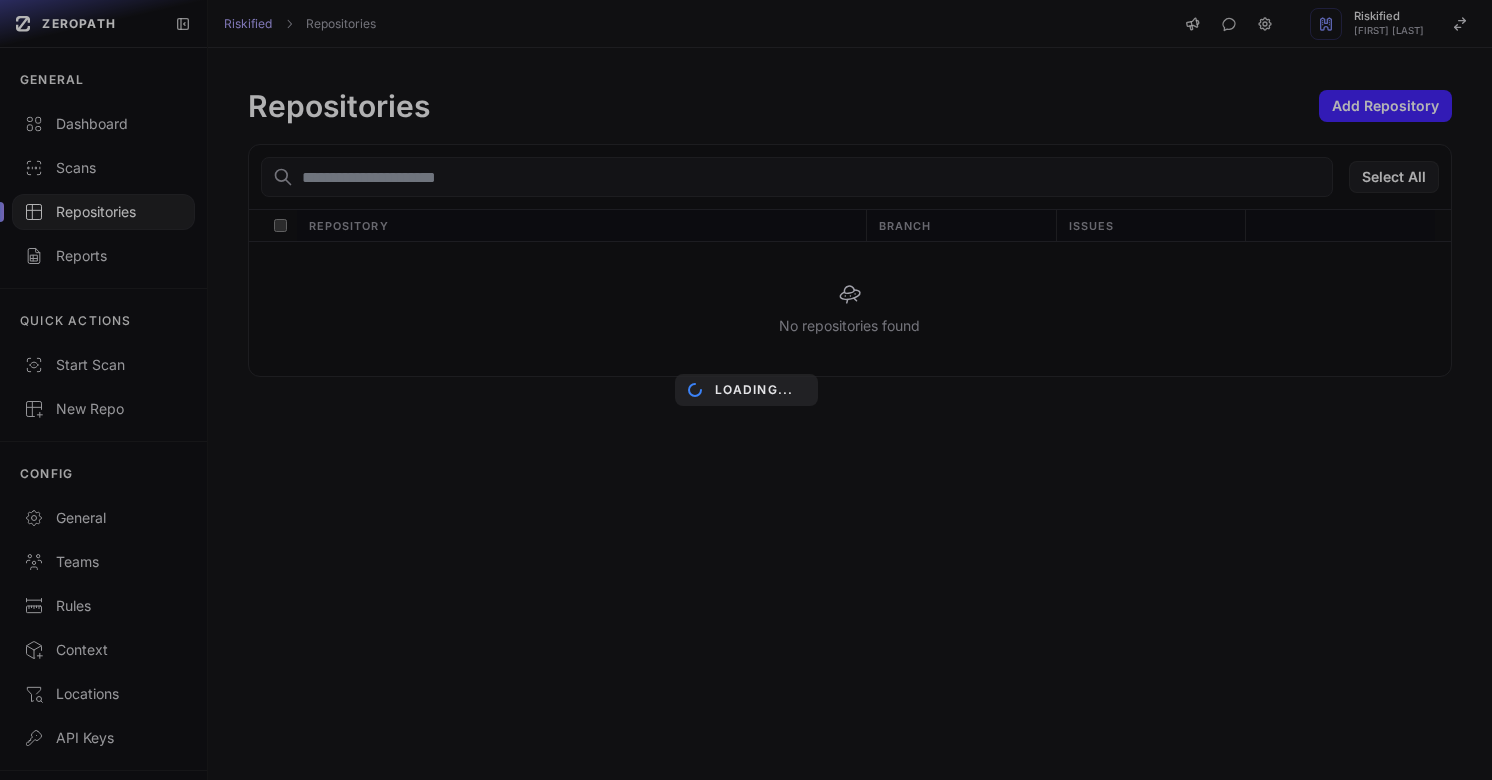 scroll, scrollTop: 0, scrollLeft: 0, axis: both 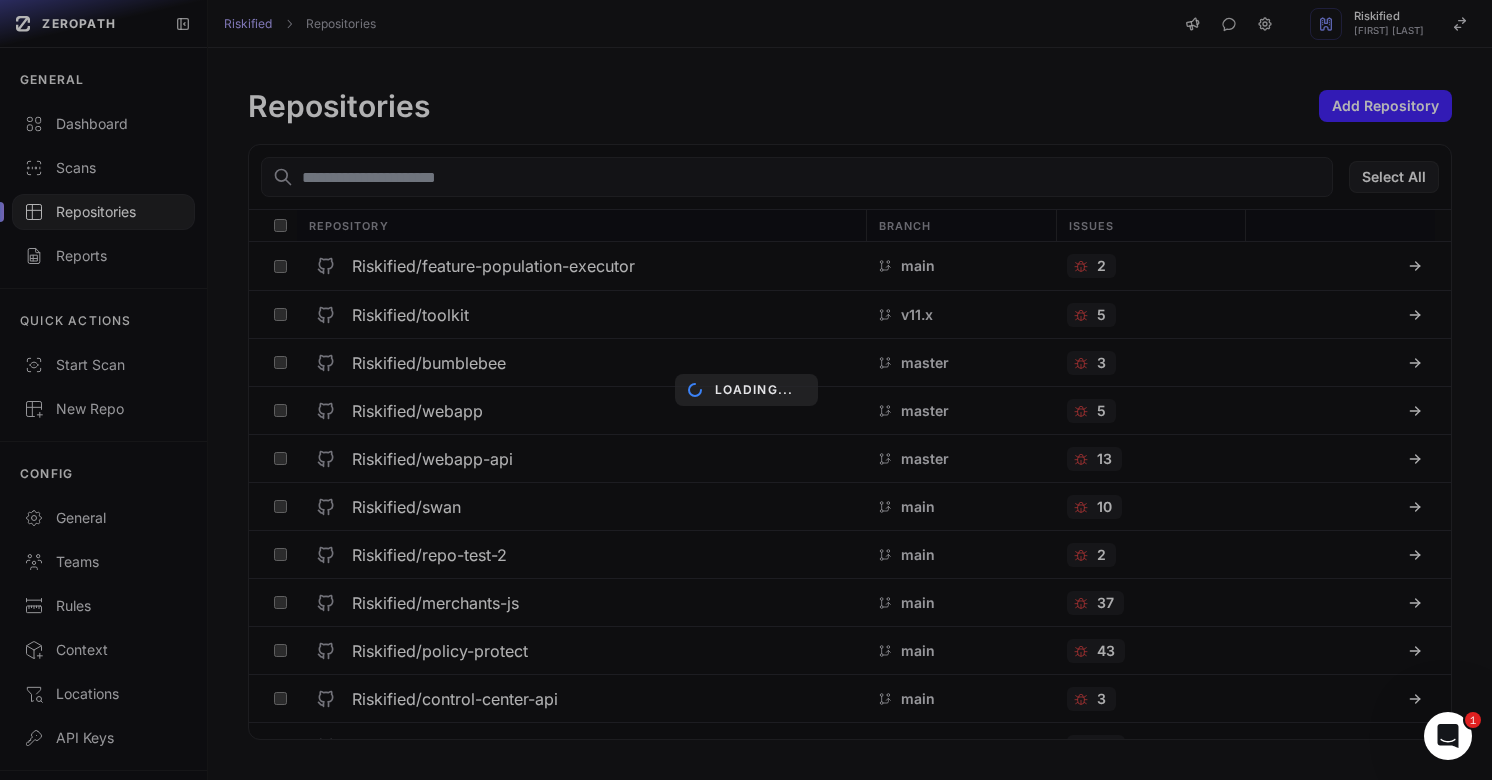 click on "Loading..." at bounding box center (746, 390) 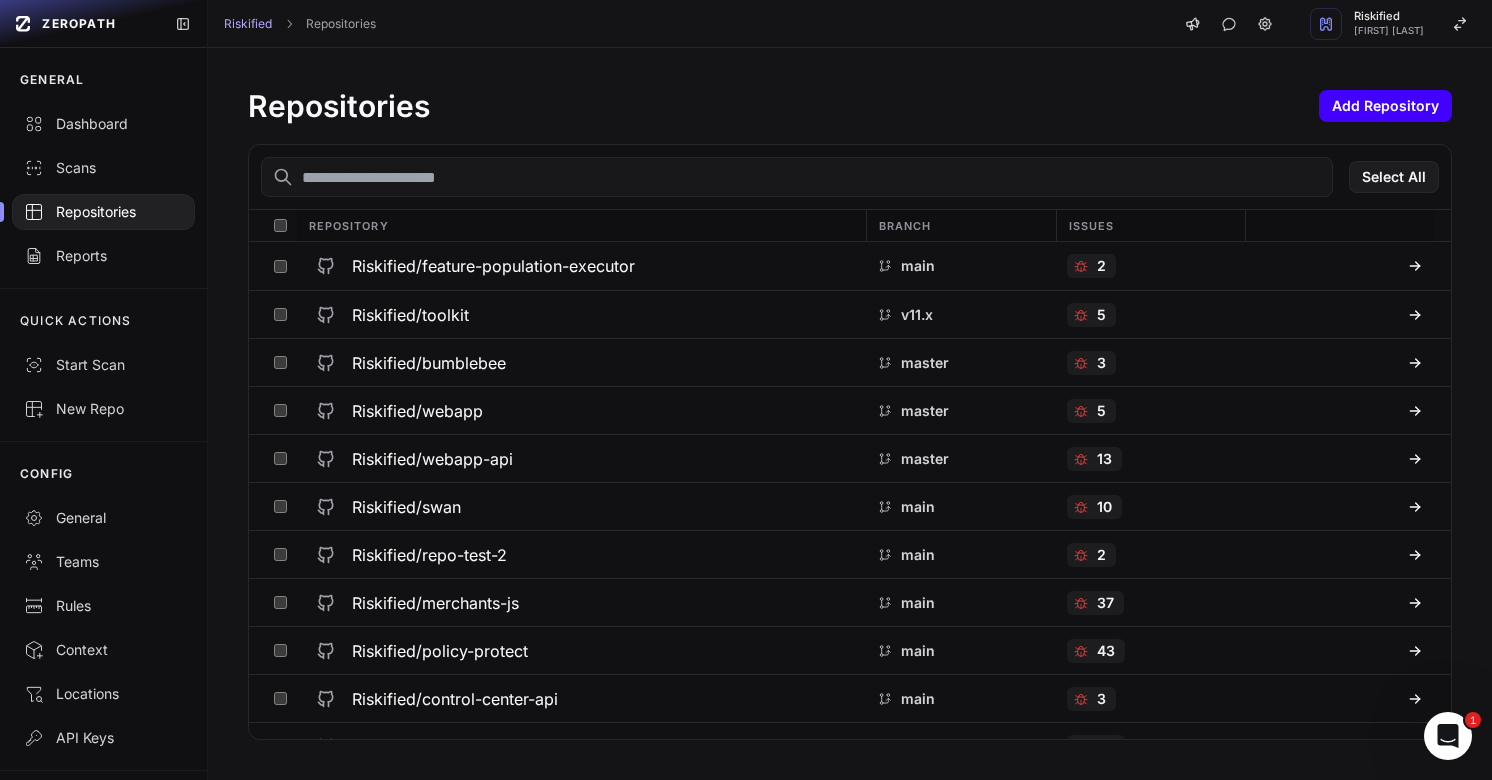 click on "Add Repository" at bounding box center [1385, 106] 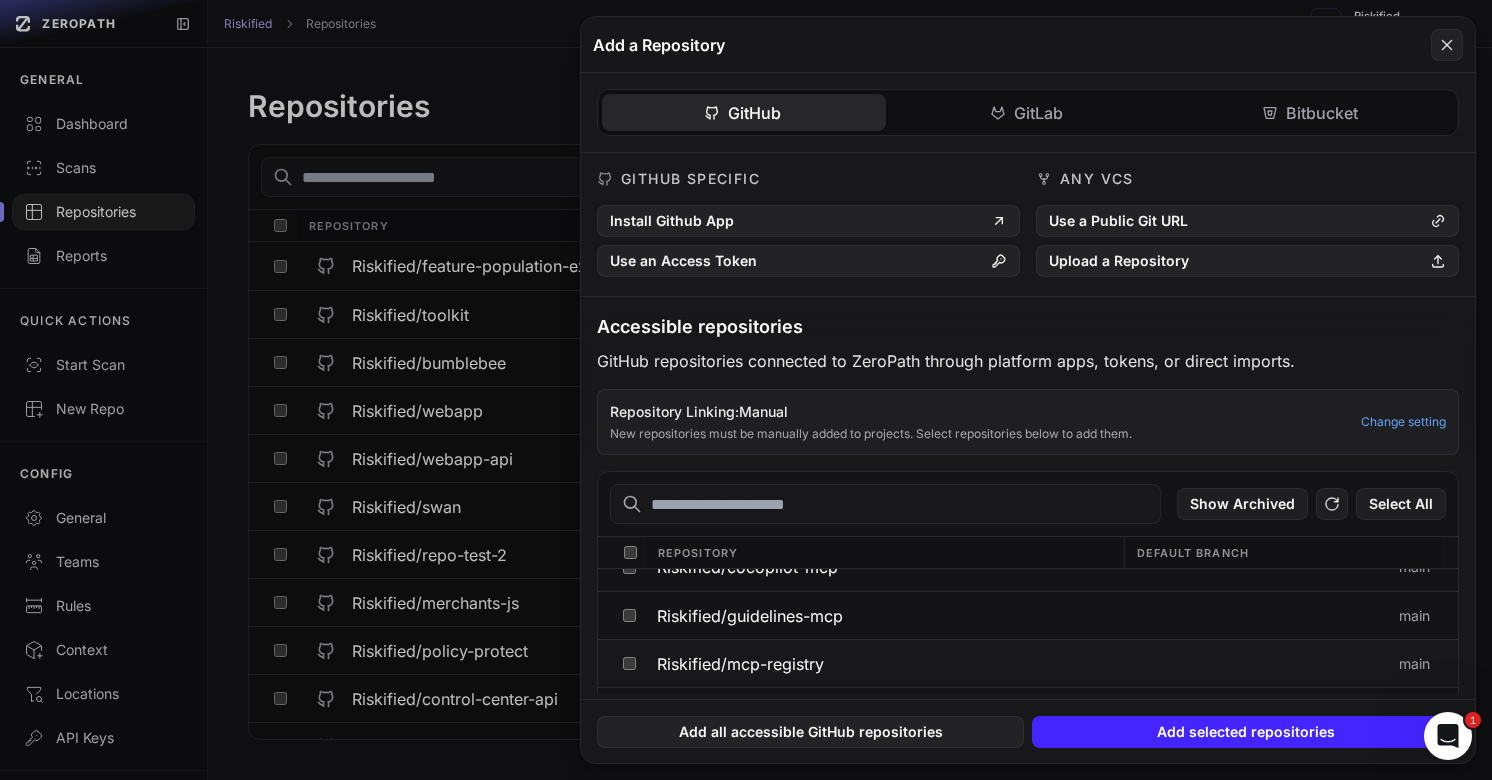 scroll, scrollTop: 71, scrollLeft: 0, axis: vertical 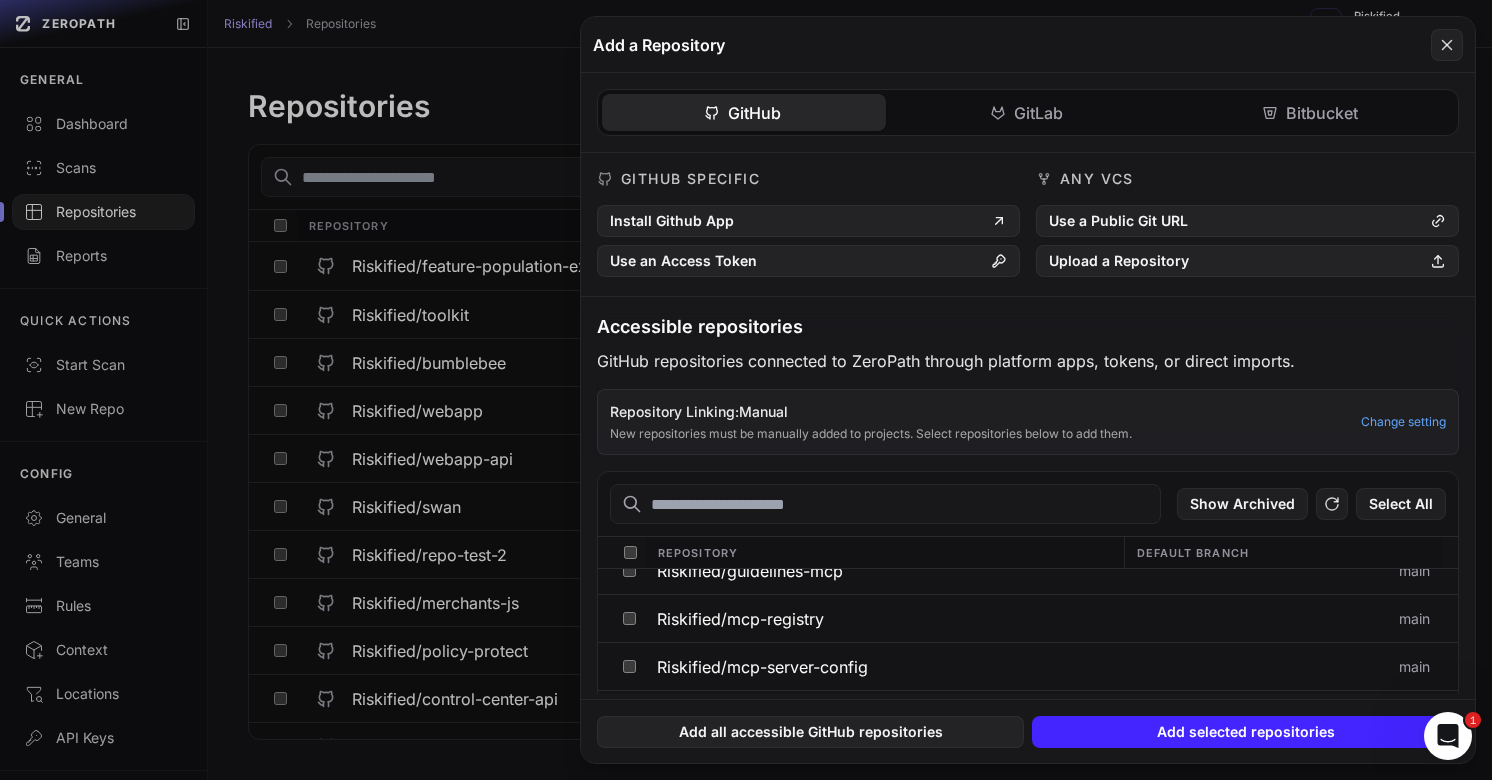 click at bounding box center (885, 504) 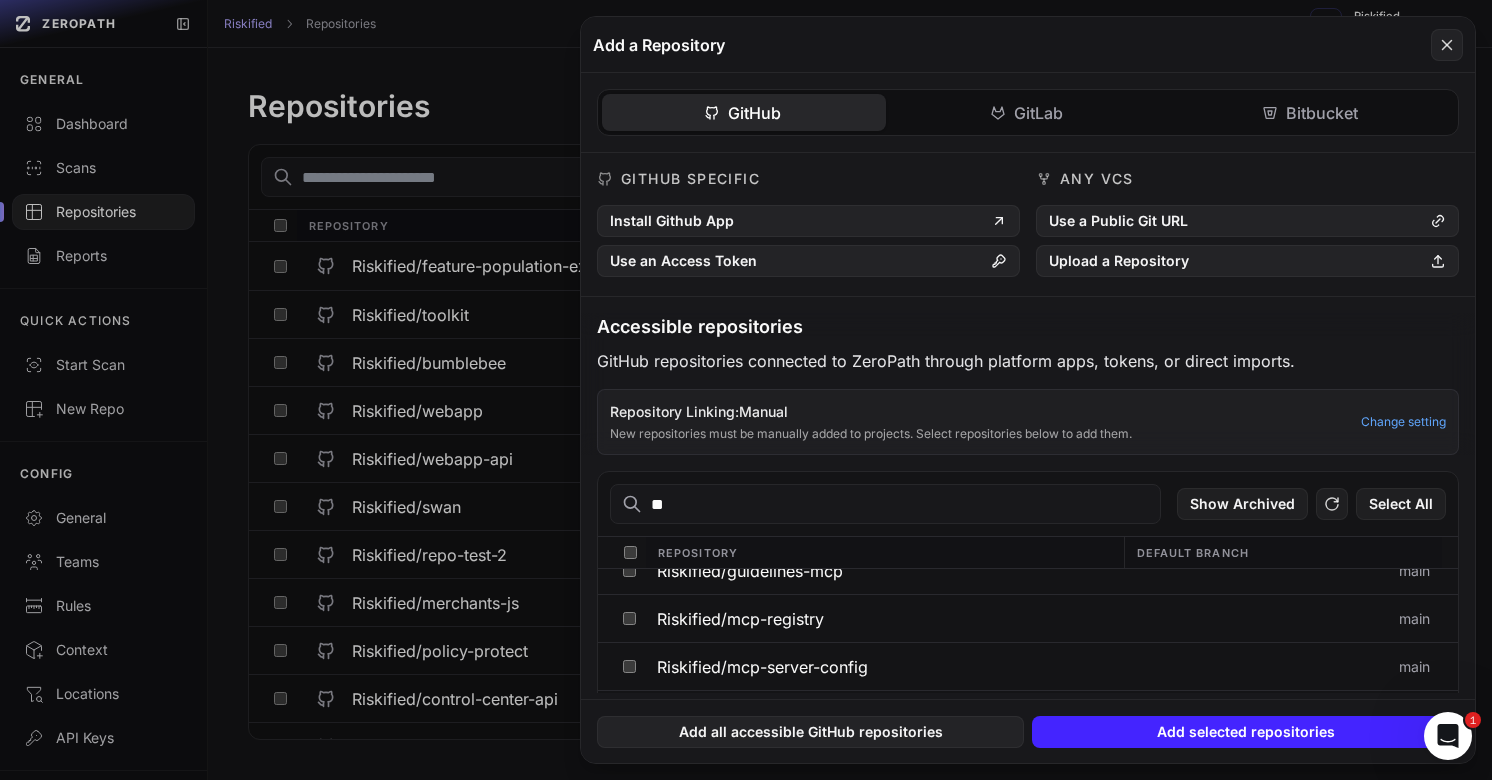 type on "*" 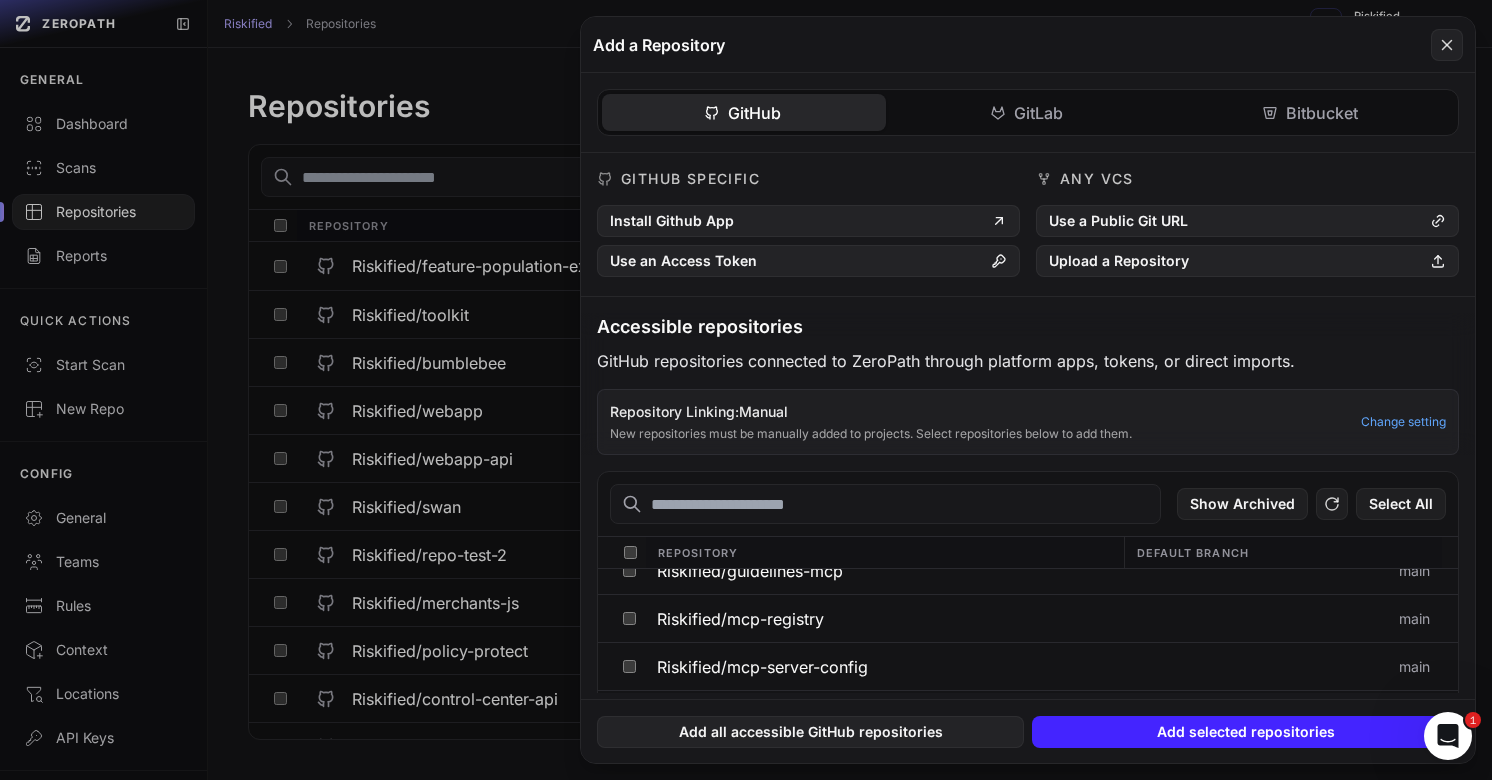 paste on "**********" 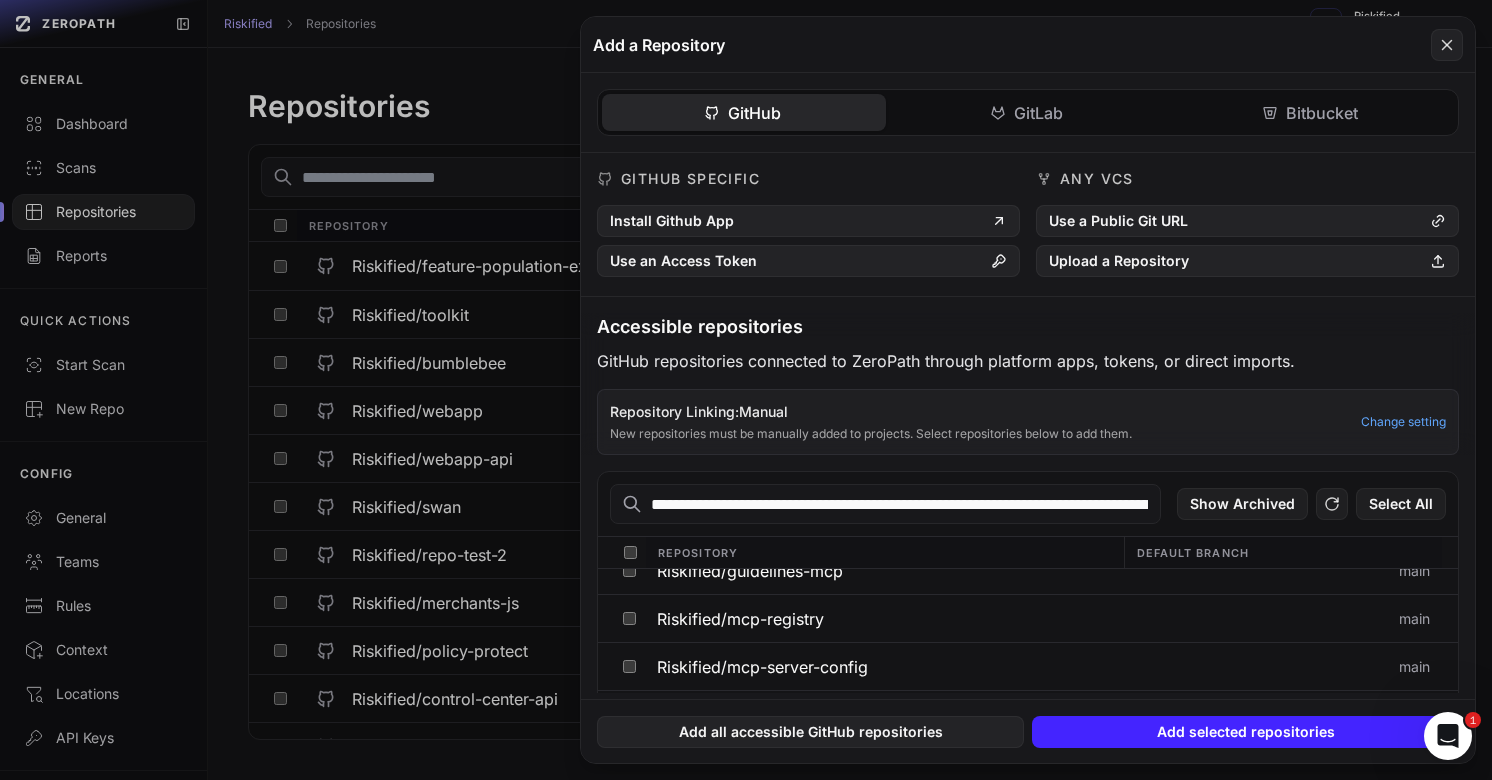 scroll, scrollTop: 0, scrollLeft: 2889, axis: horizontal 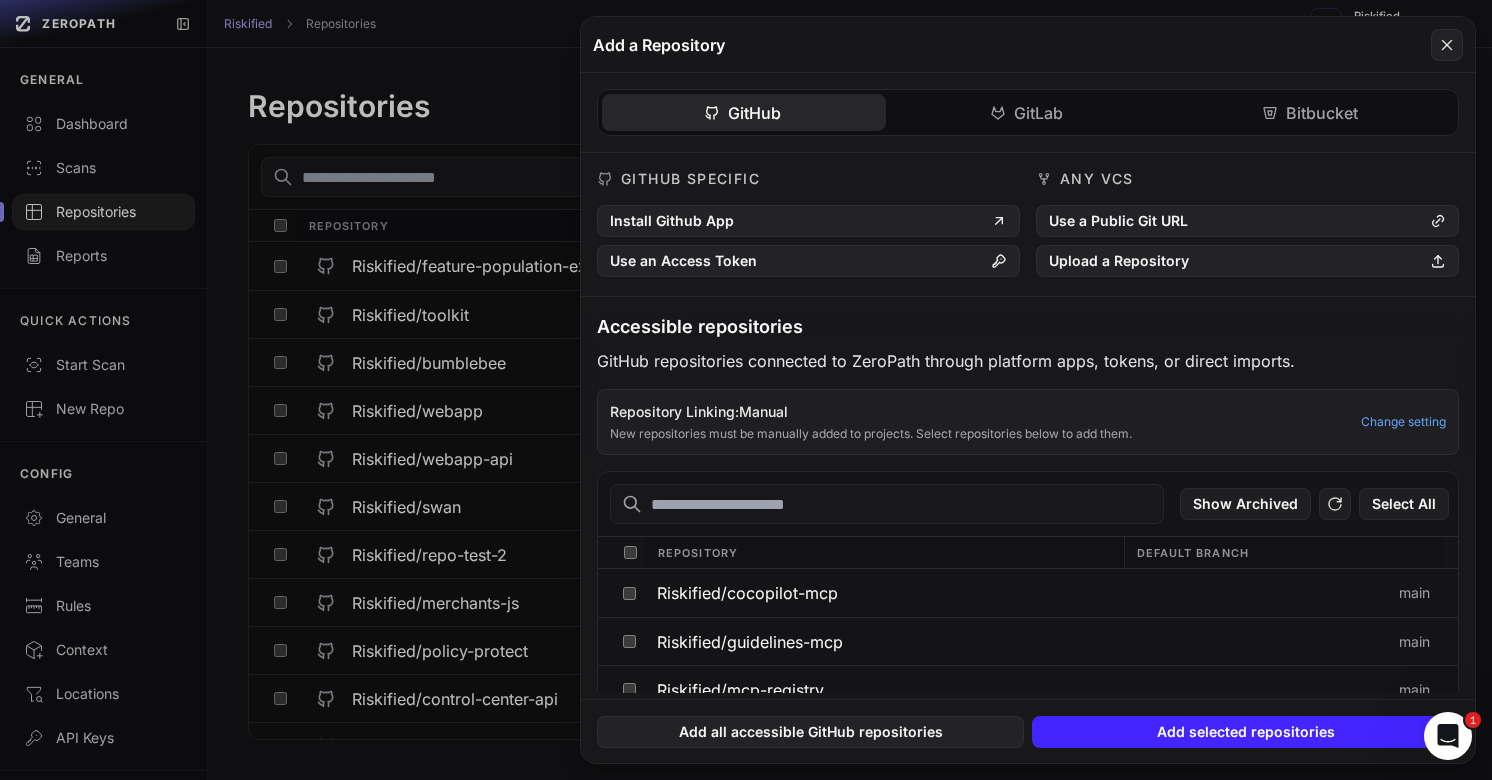 click at bounding box center (887, 504) 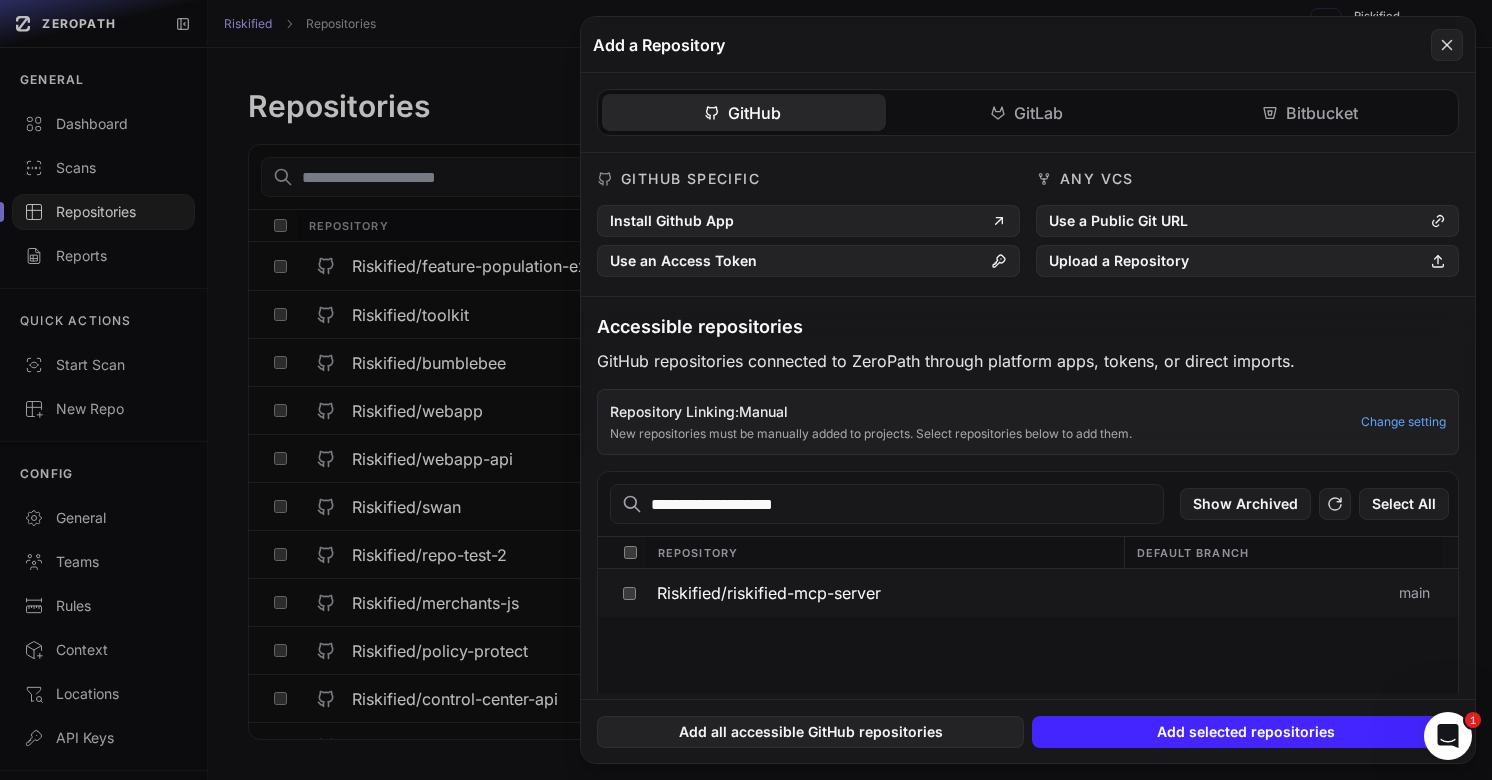 type on "**********" 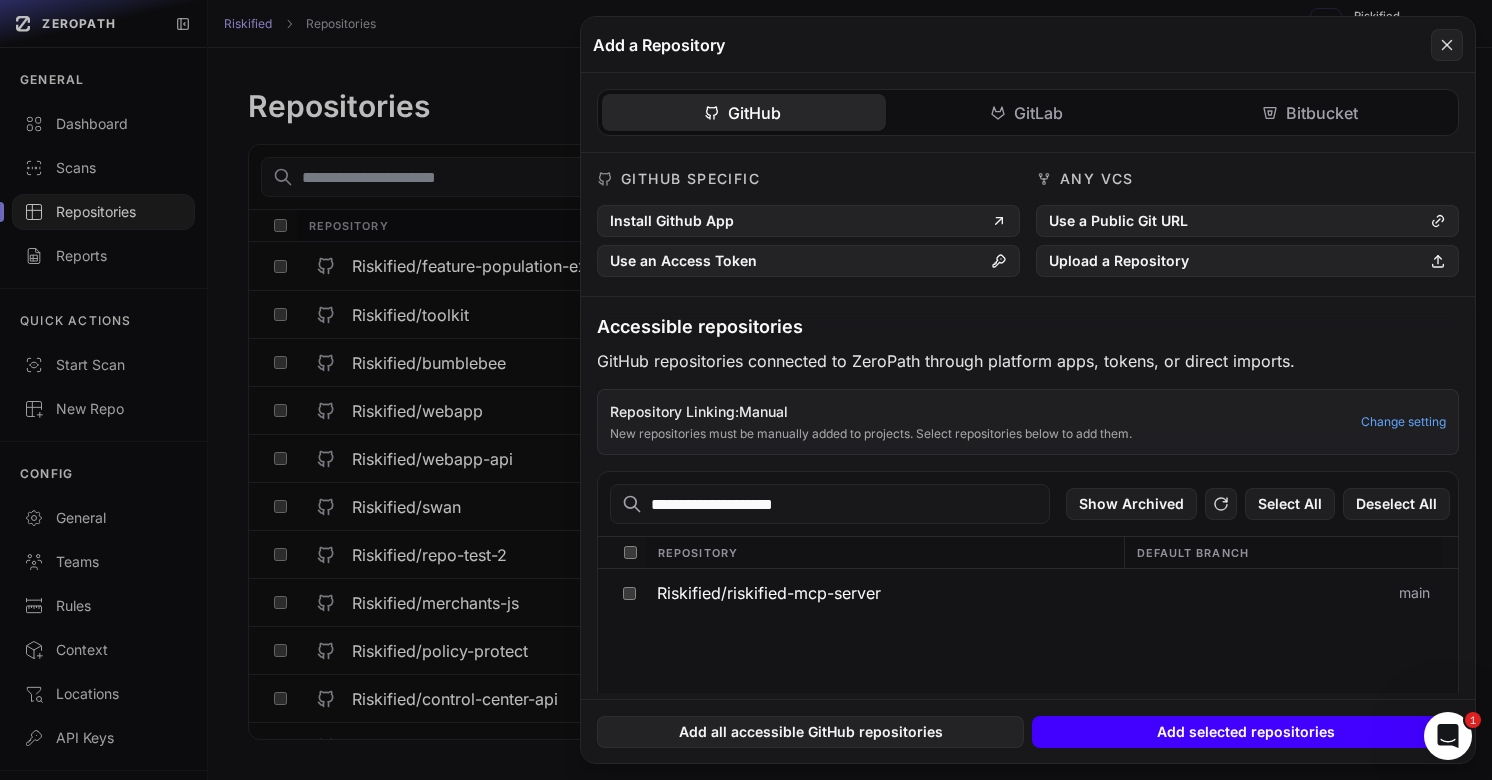click on "Add selected repositories" at bounding box center [1245, 732] 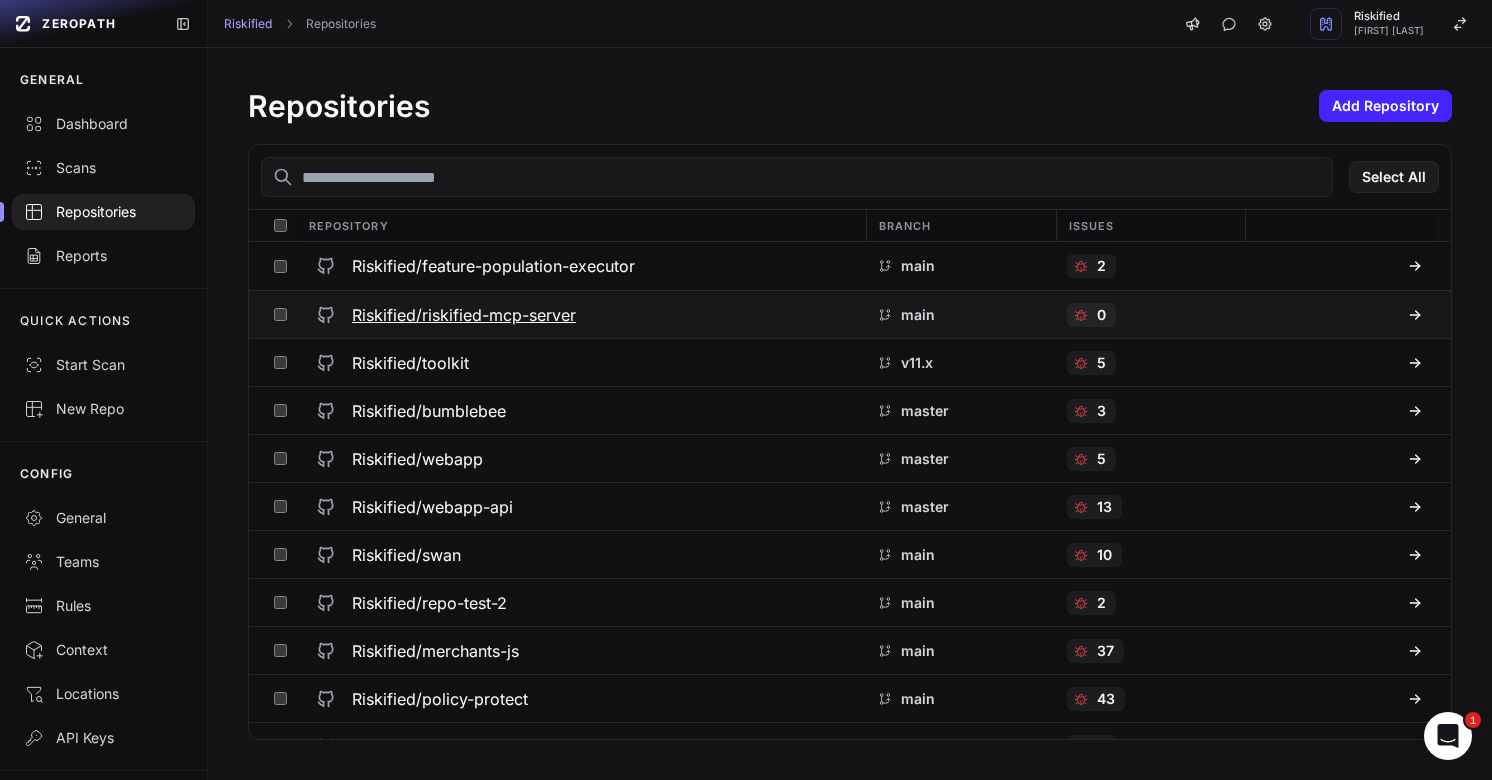 click on "Riskified/riskified-mcp-server" at bounding box center [464, 315] 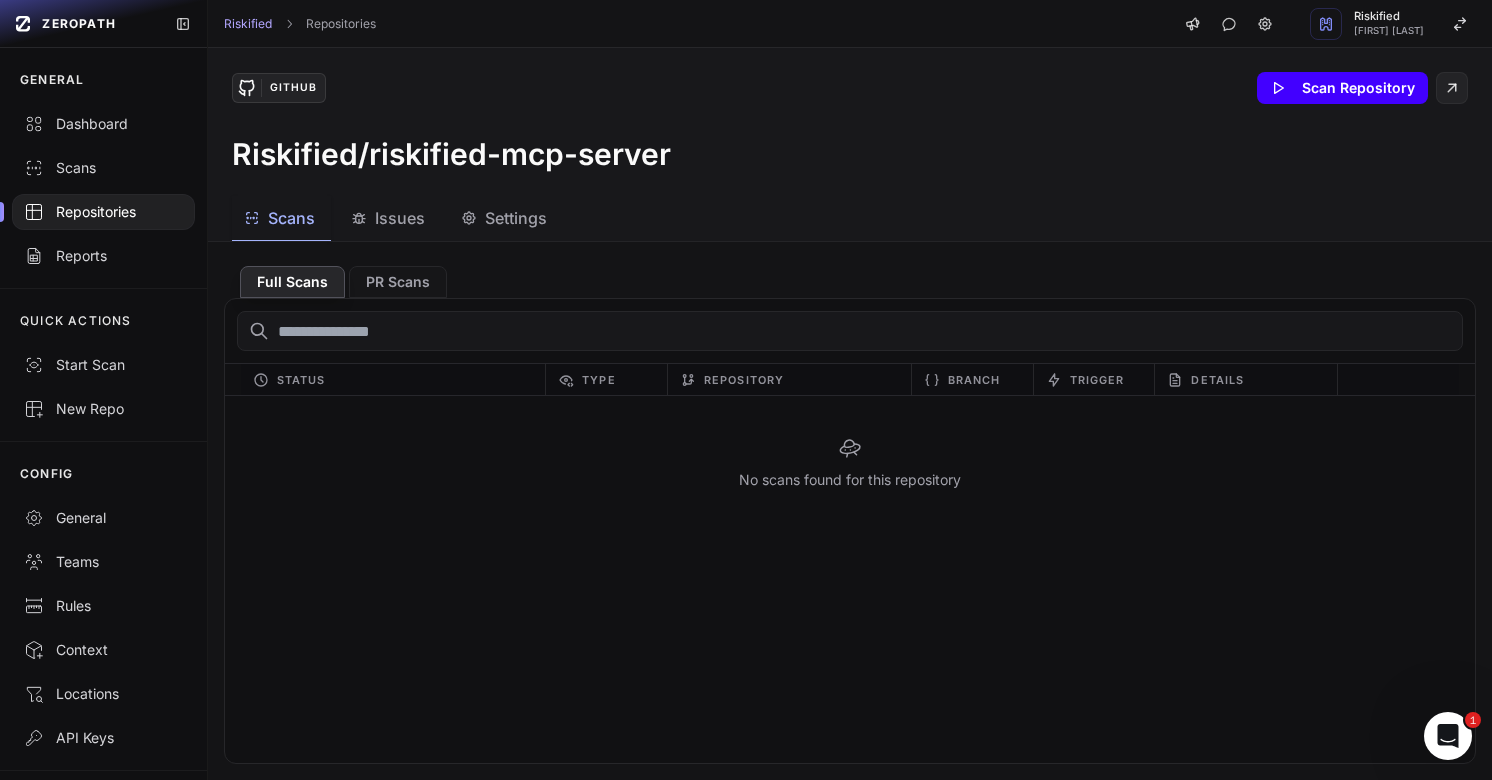 click on "Scan Repository" at bounding box center (1342, 88) 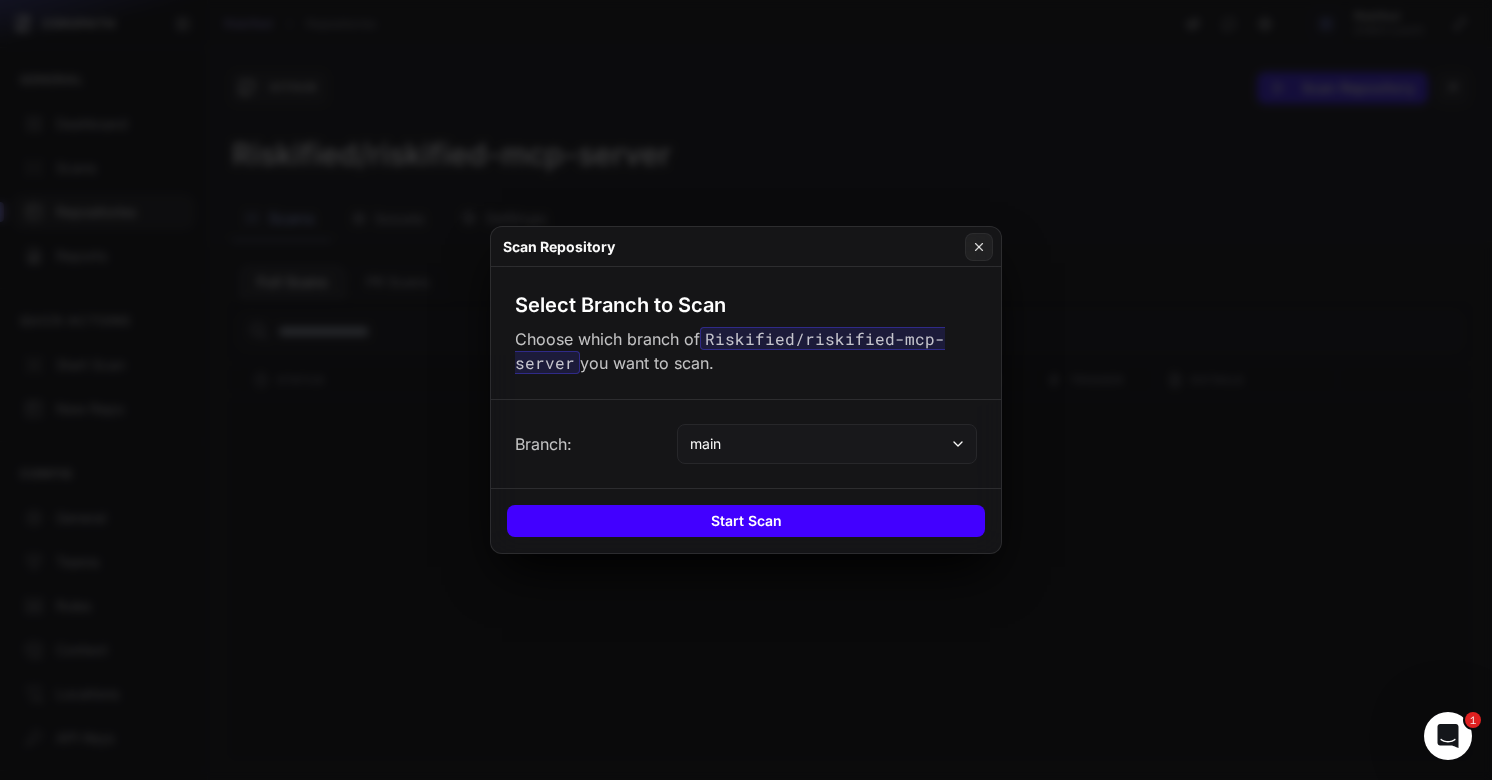 click on "Start Scan" at bounding box center (746, 521) 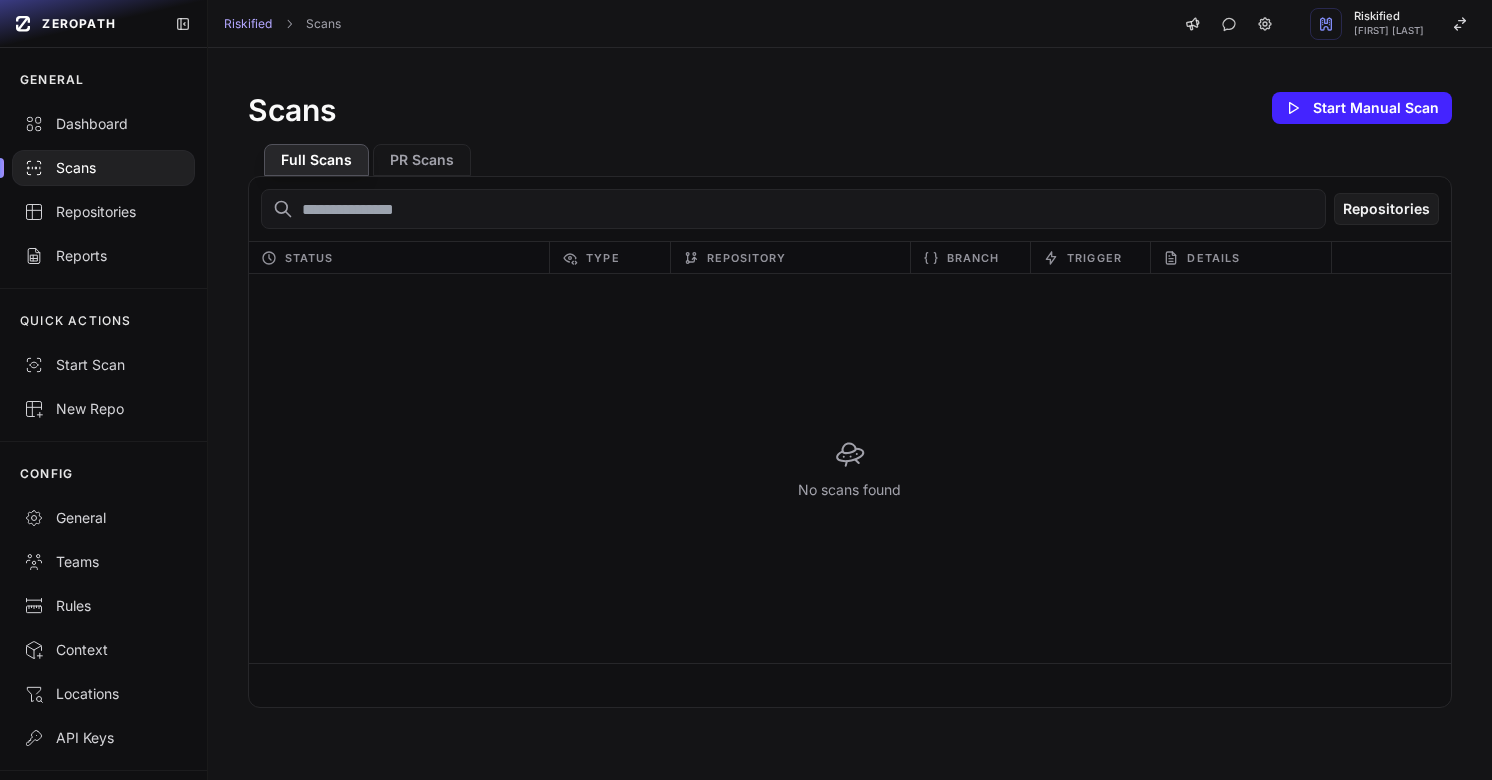 scroll, scrollTop: 0, scrollLeft: 0, axis: both 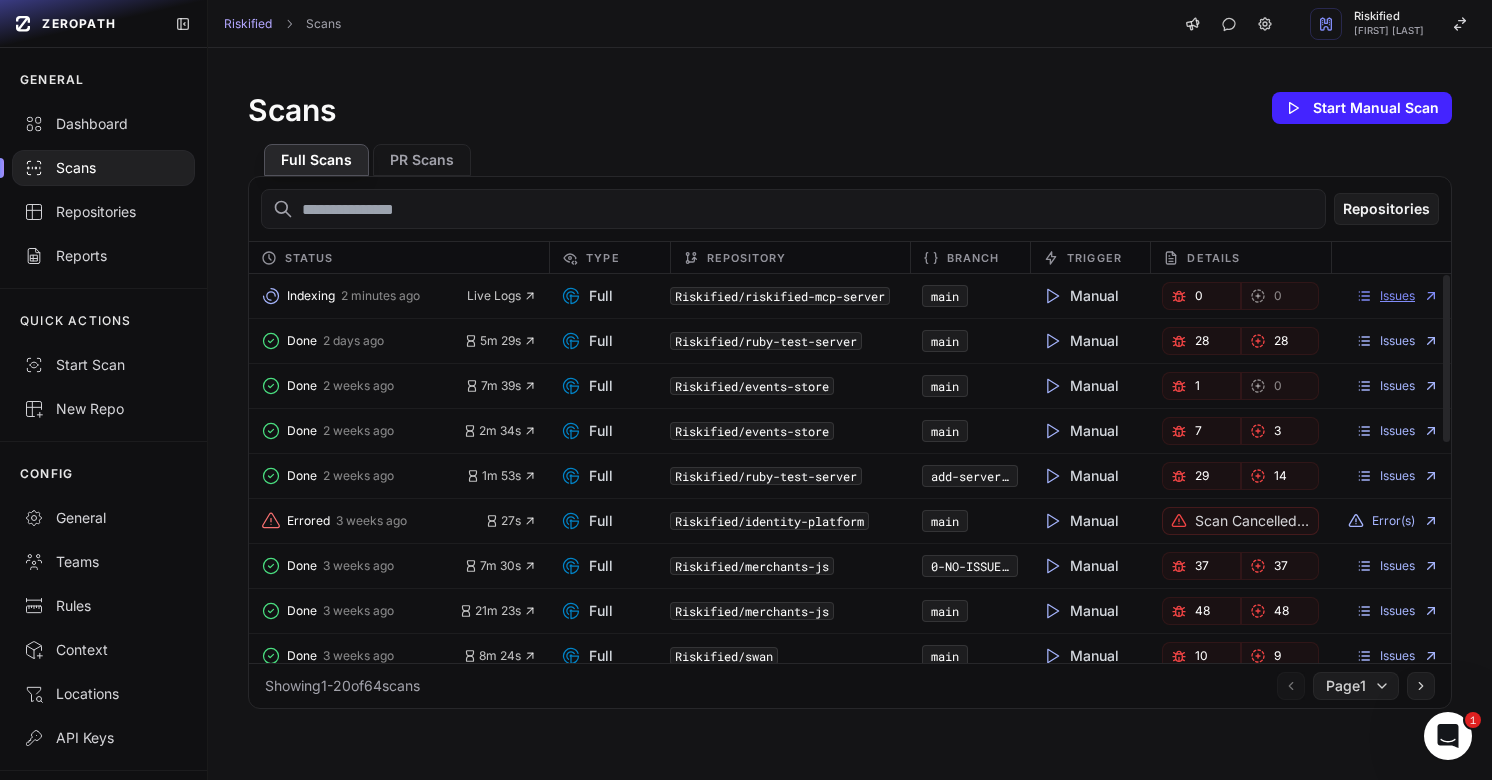 click on "Issues" at bounding box center (1397, 296) 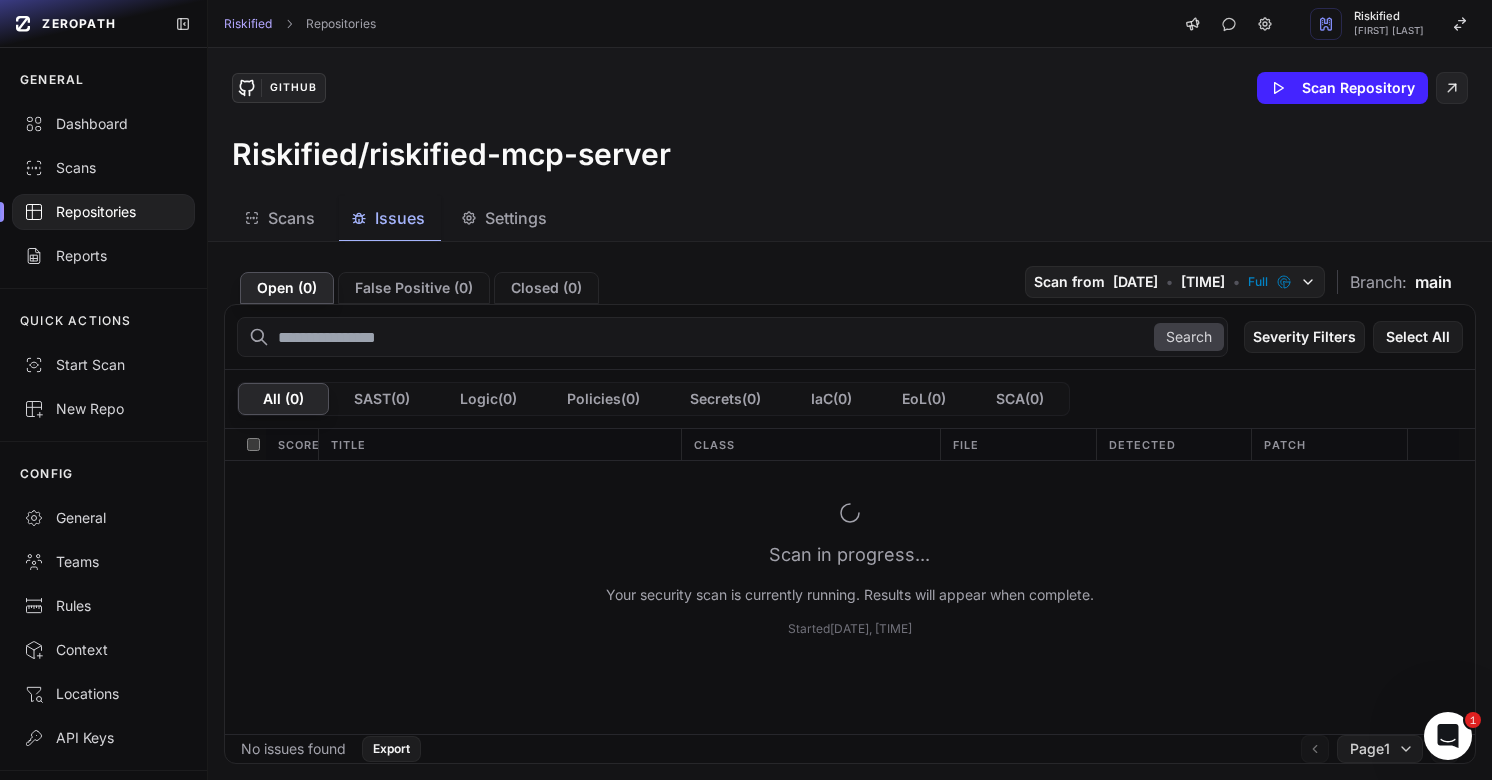 click on "Scans" at bounding box center [291, 218] 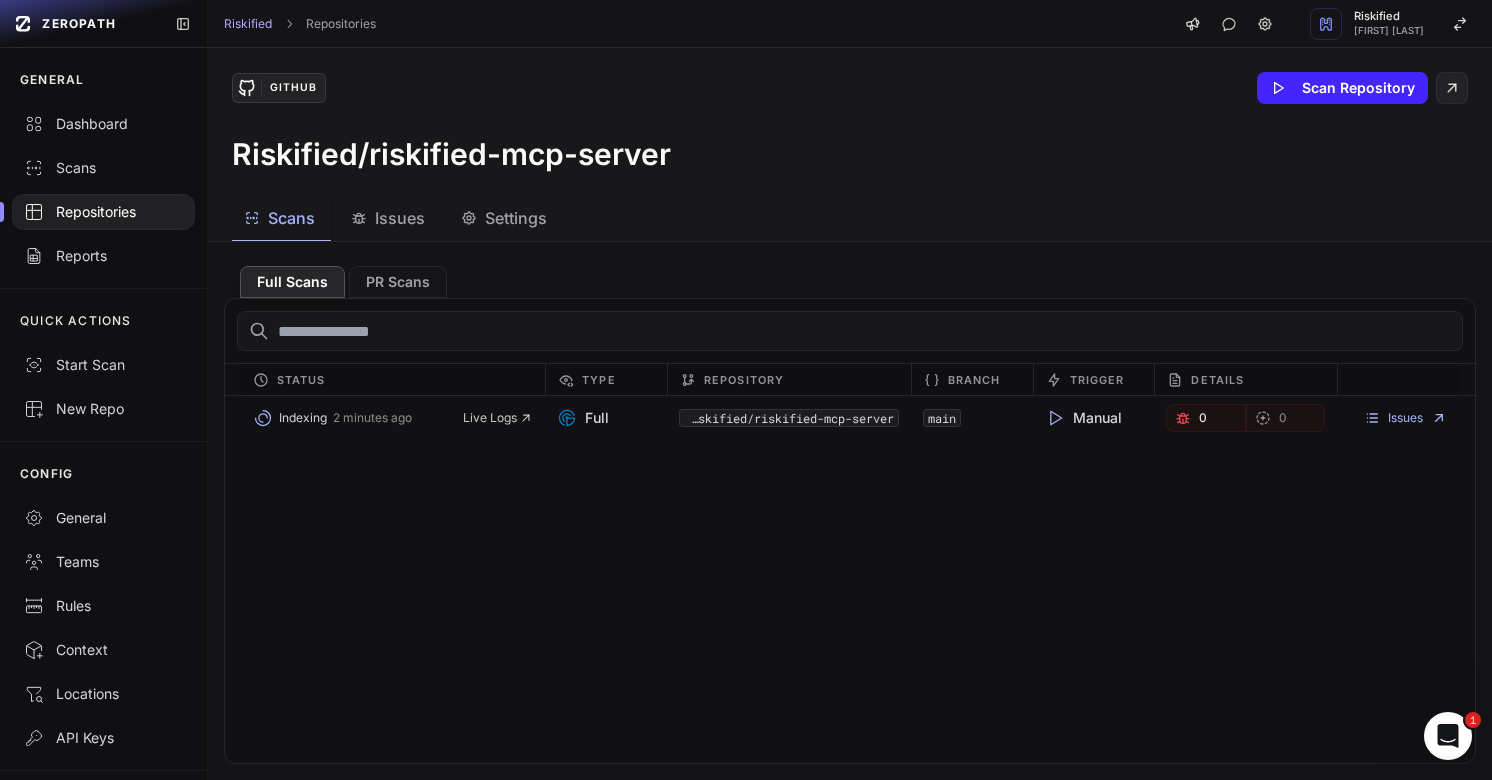 click 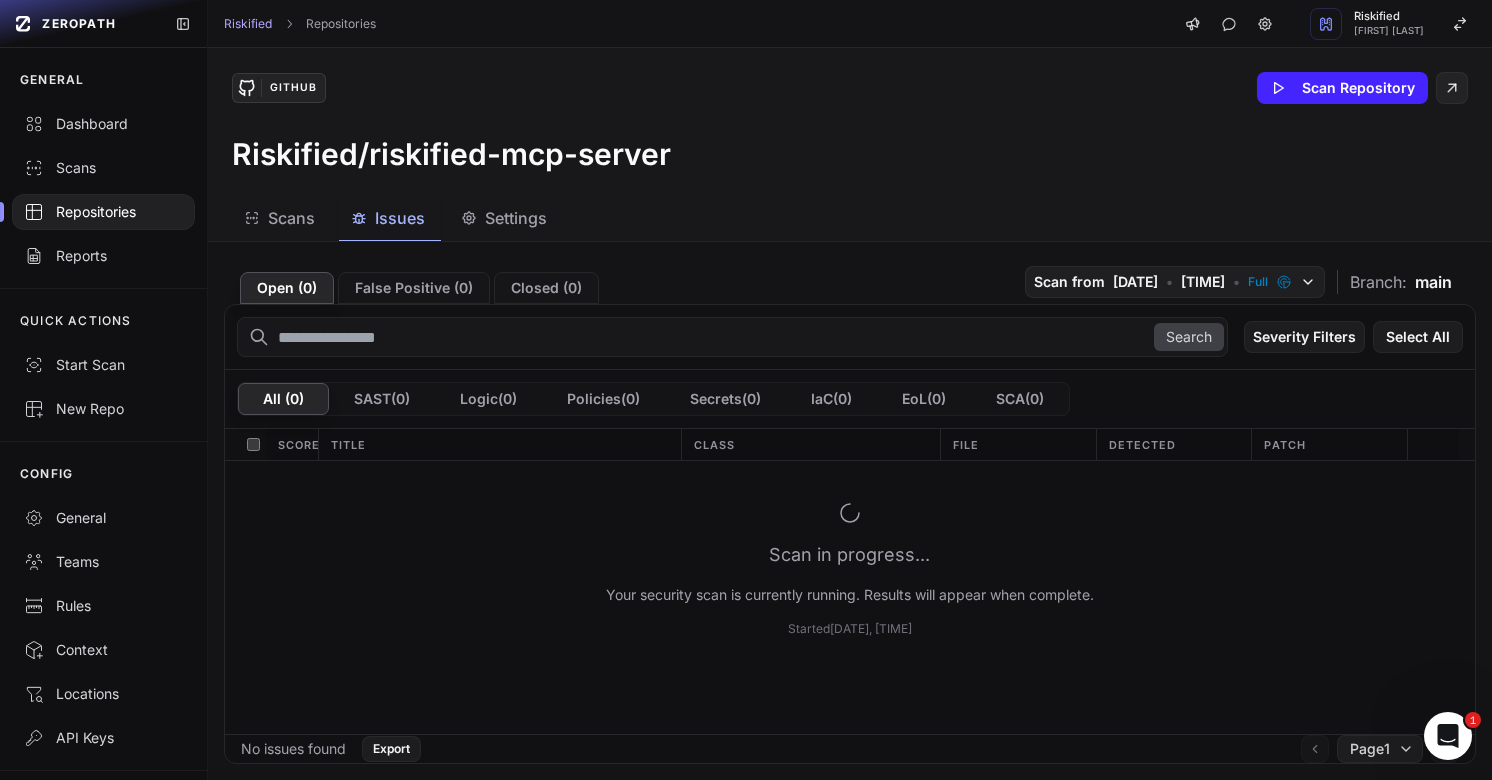 click on "Scans" at bounding box center [291, 218] 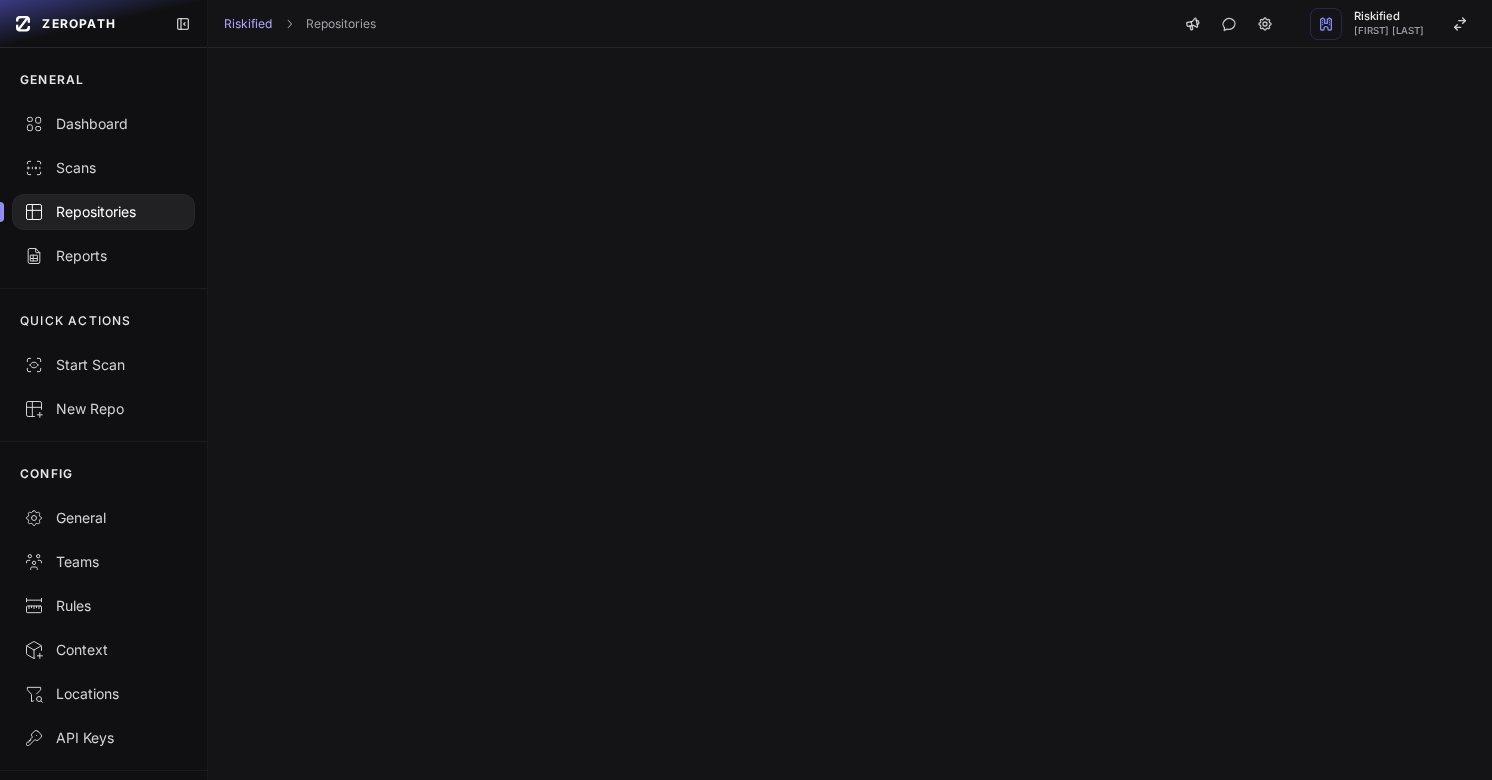 scroll, scrollTop: 0, scrollLeft: 0, axis: both 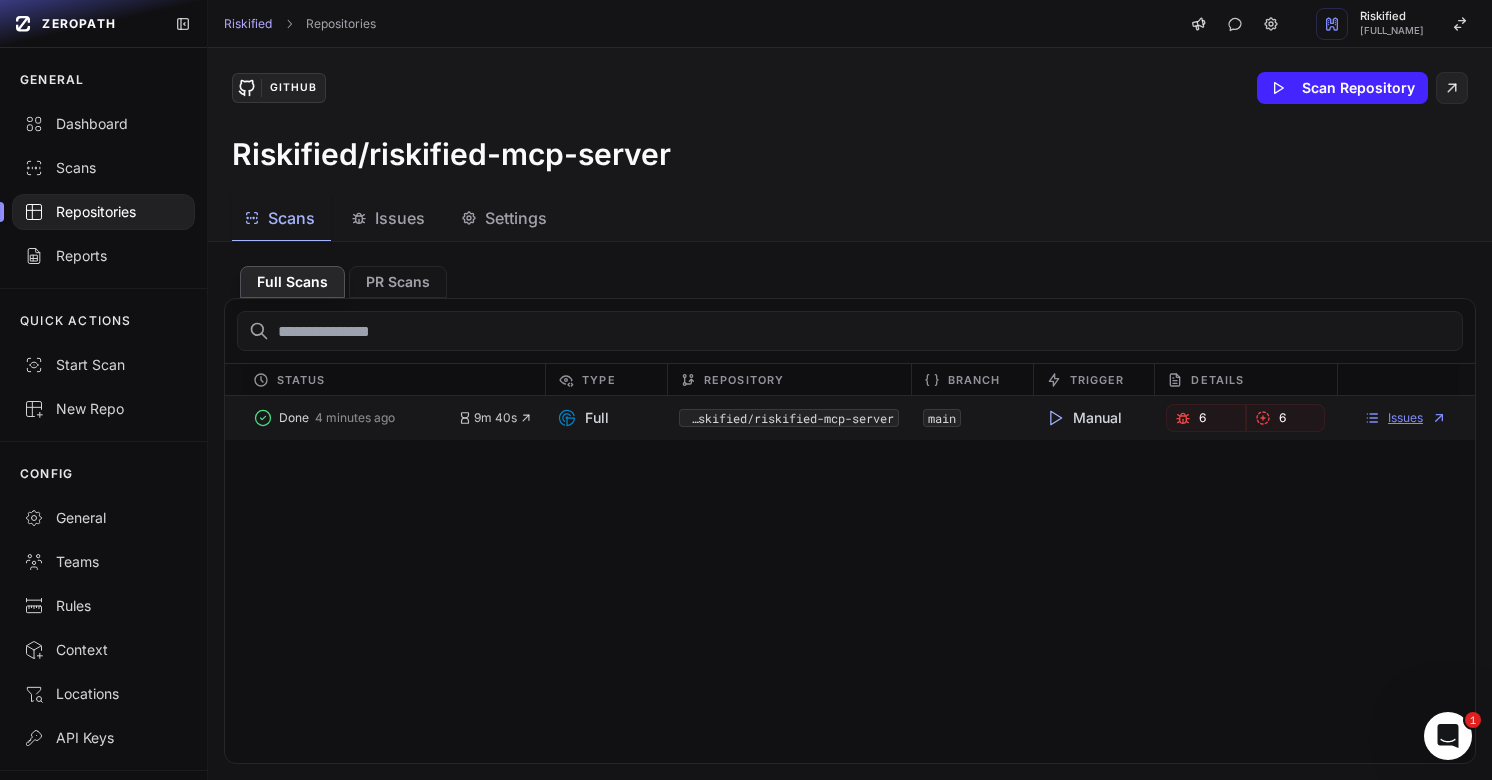 click on "Issues" at bounding box center (1405, 418) 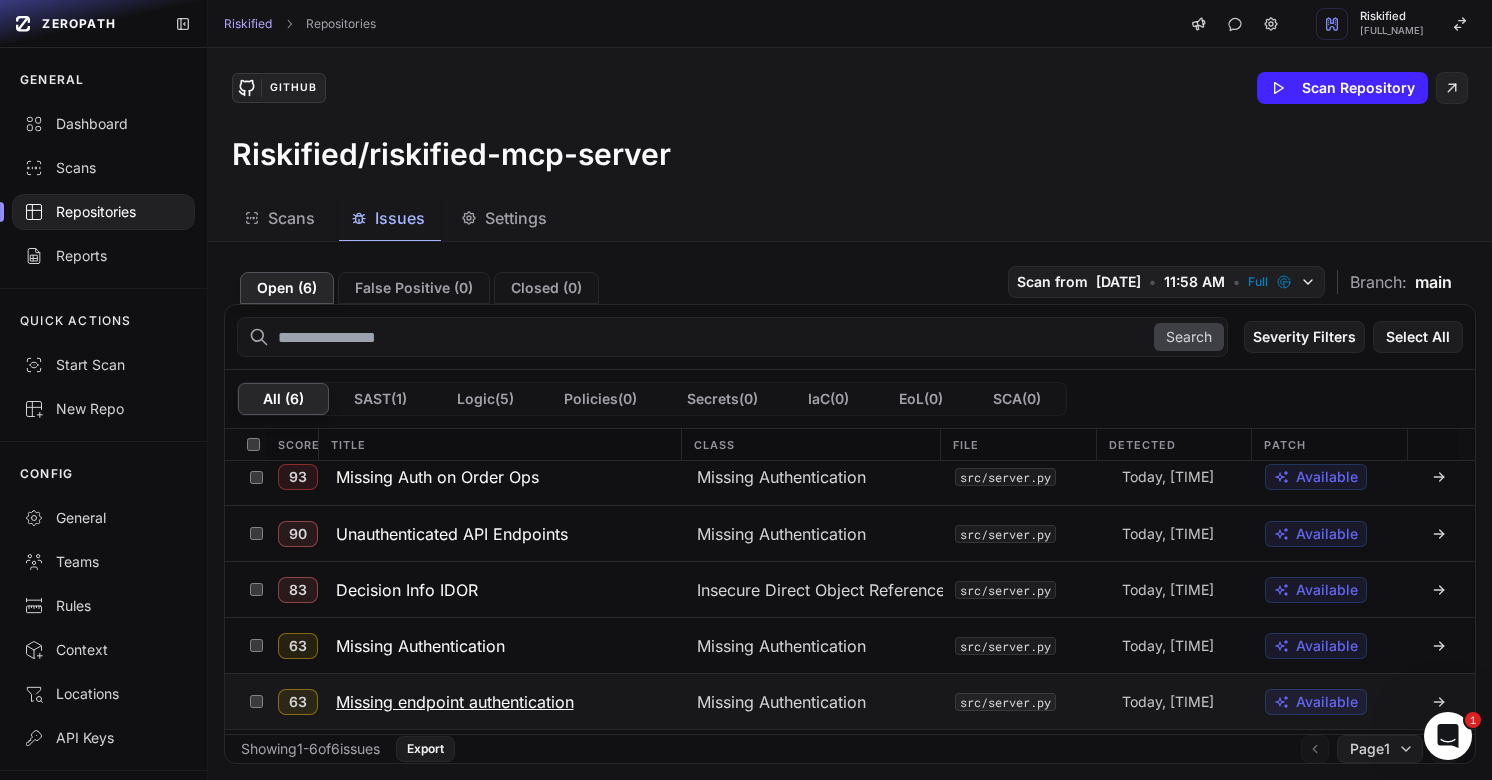 scroll, scrollTop: 0, scrollLeft: 0, axis: both 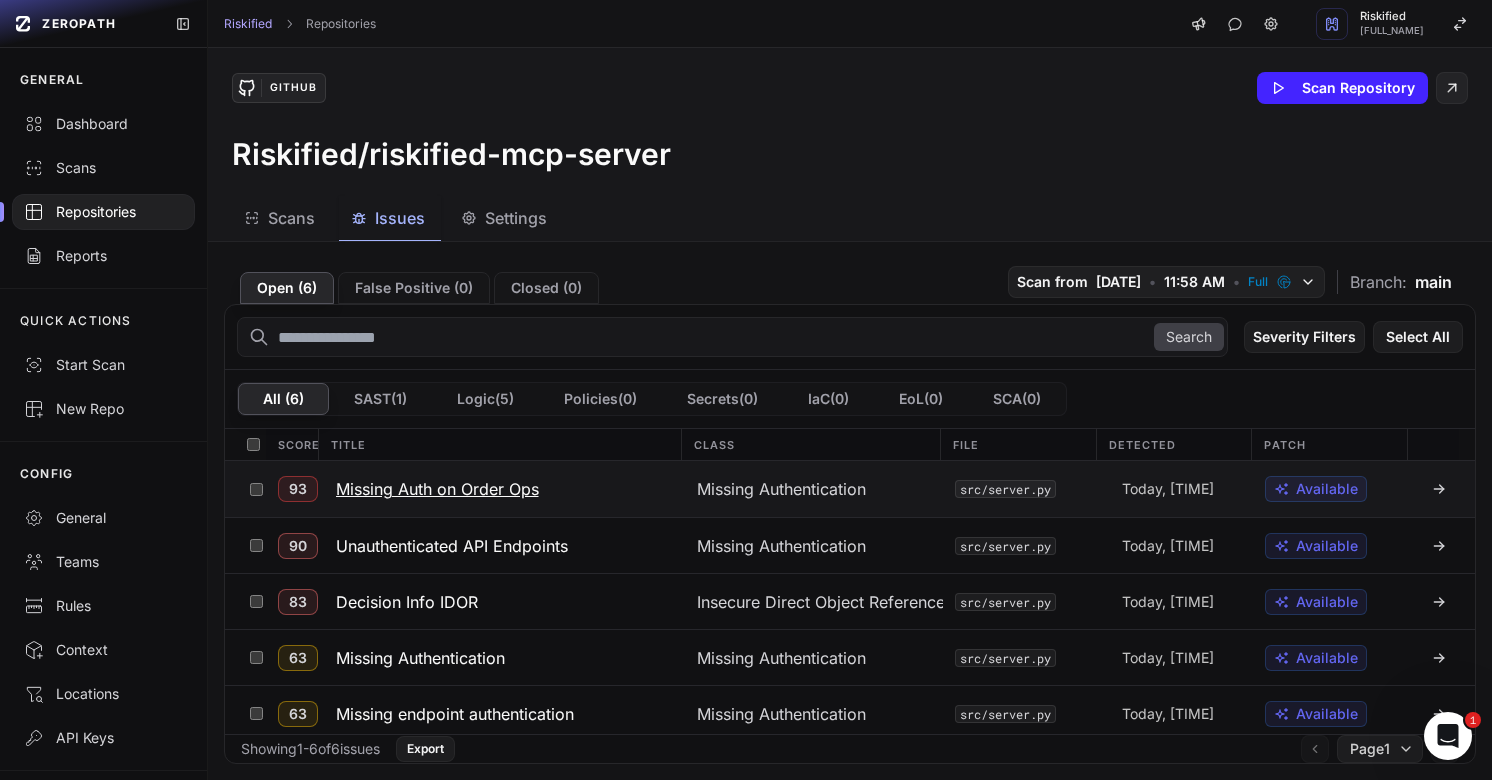 click on "Missing Auth on Order Ops" at bounding box center (437, 489) 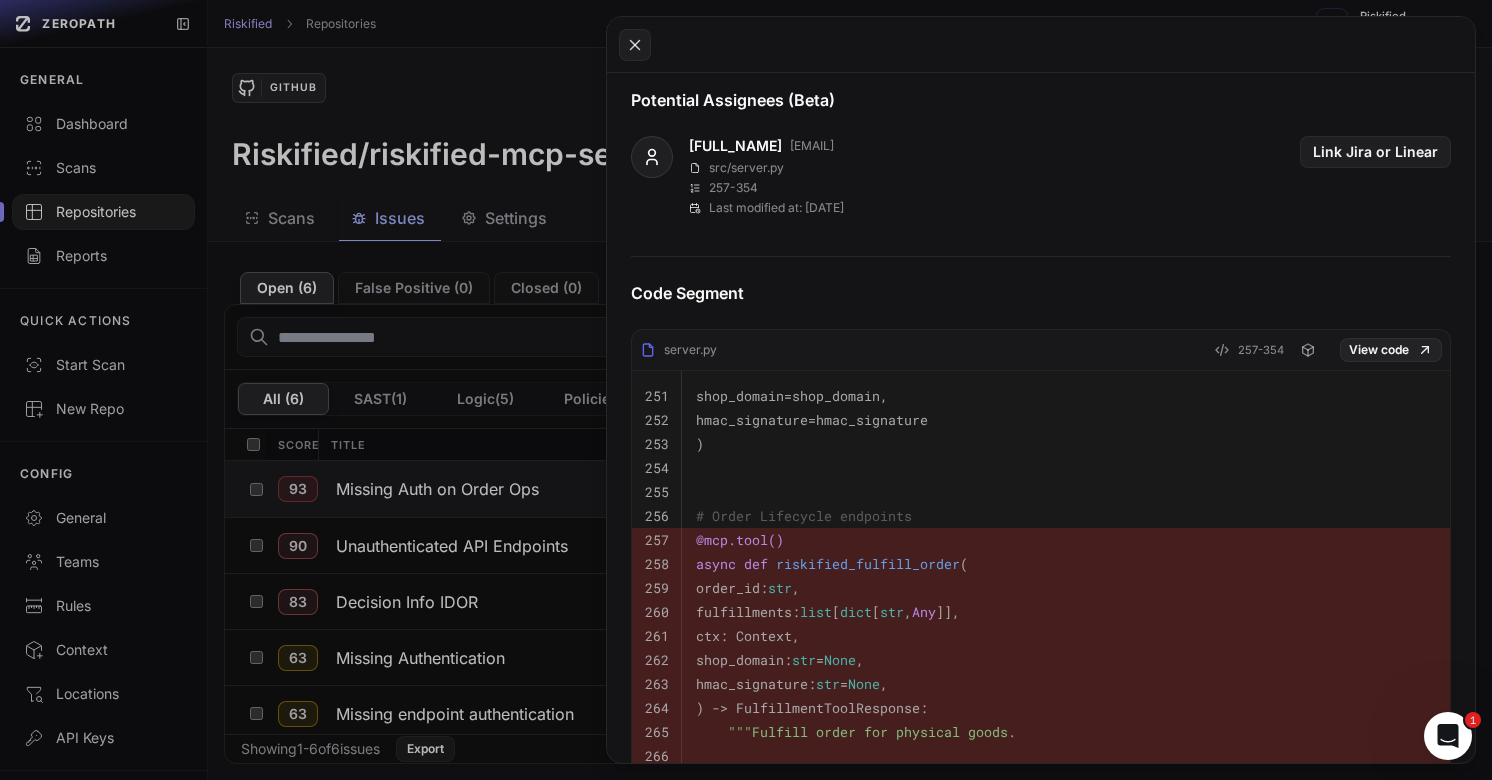 scroll, scrollTop: 691, scrollLeft: 0, axis: vertical 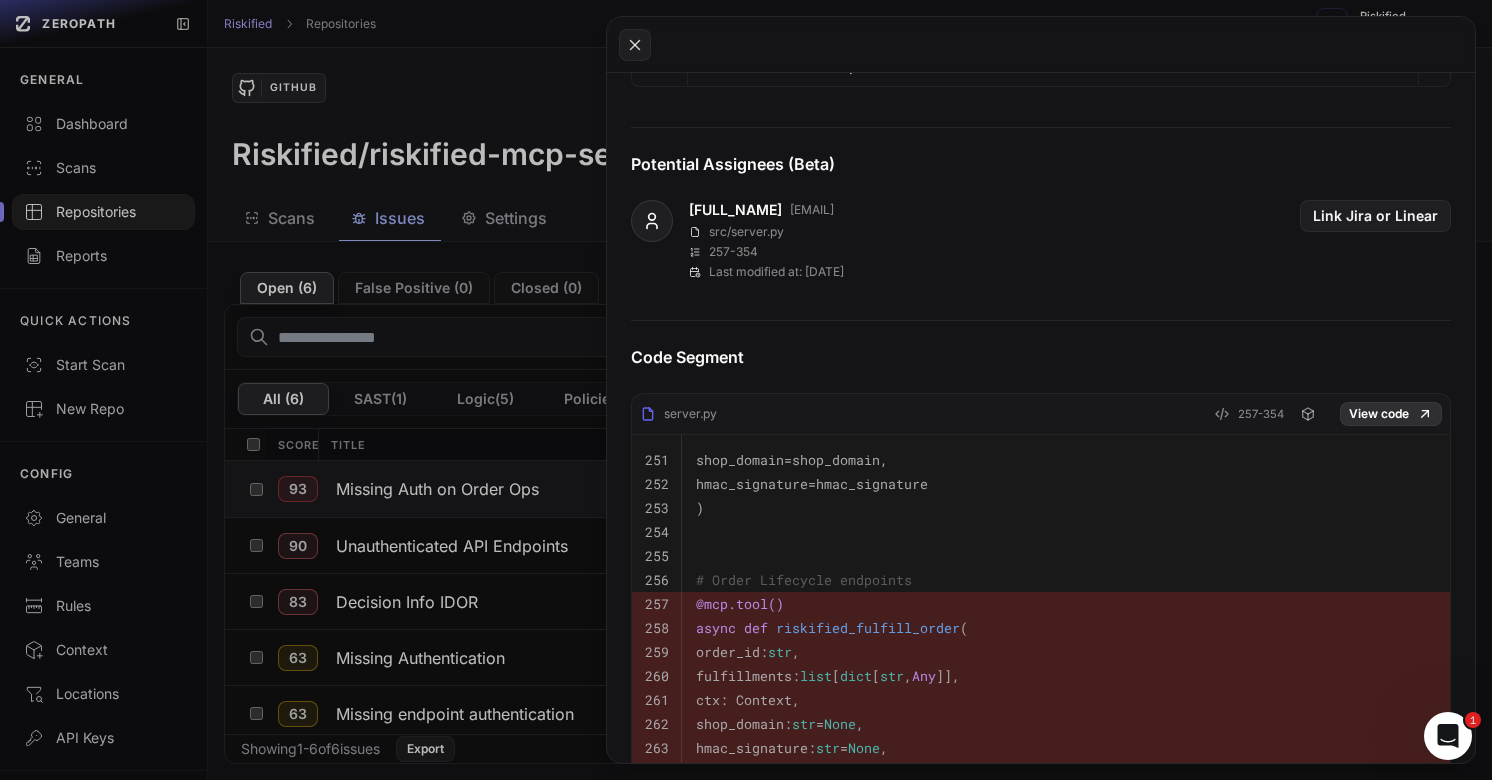 click on "View code" at bounding box center (1391, 414) 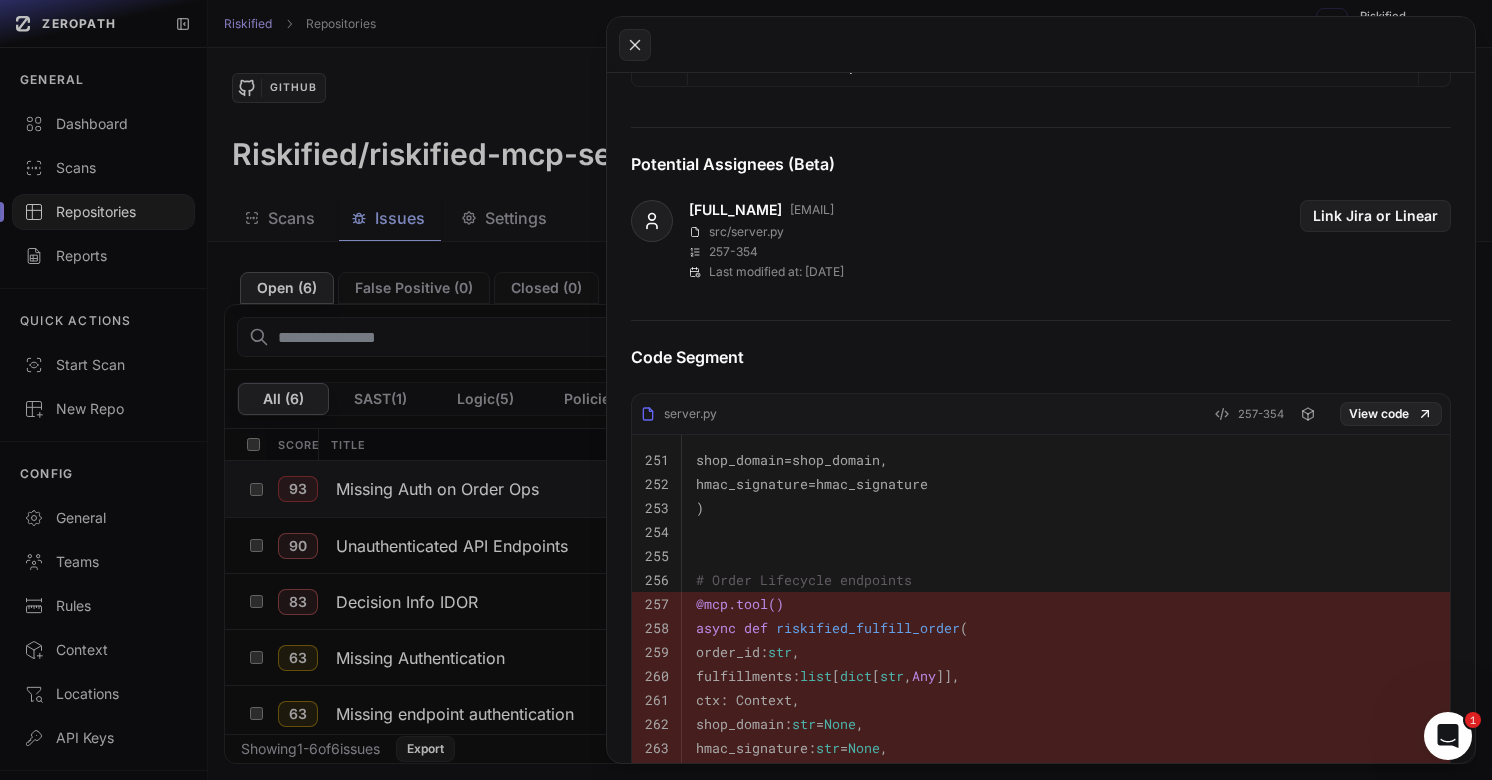 click 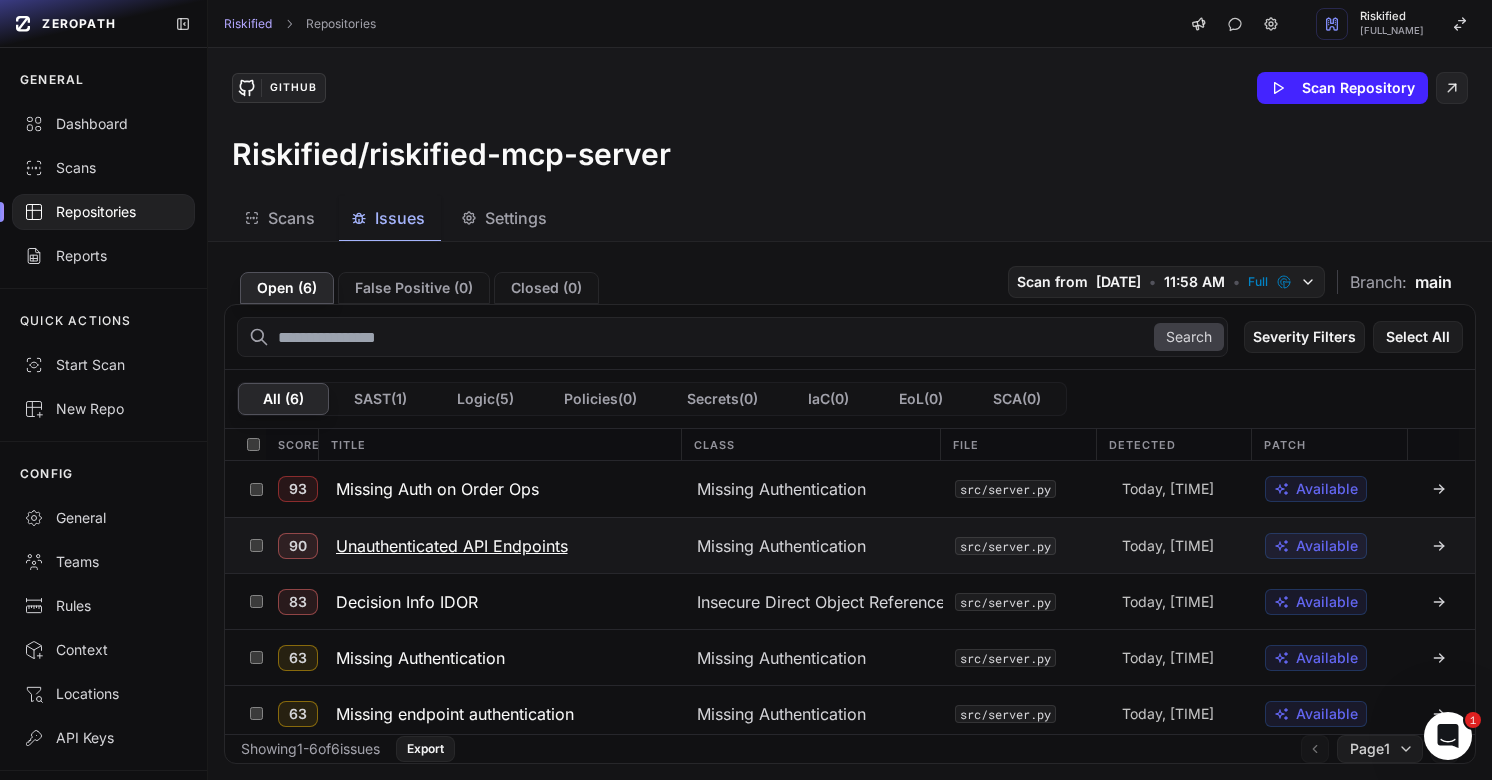 click on "Unauthenticated API Endpoints" at bounding box center [452, 546] 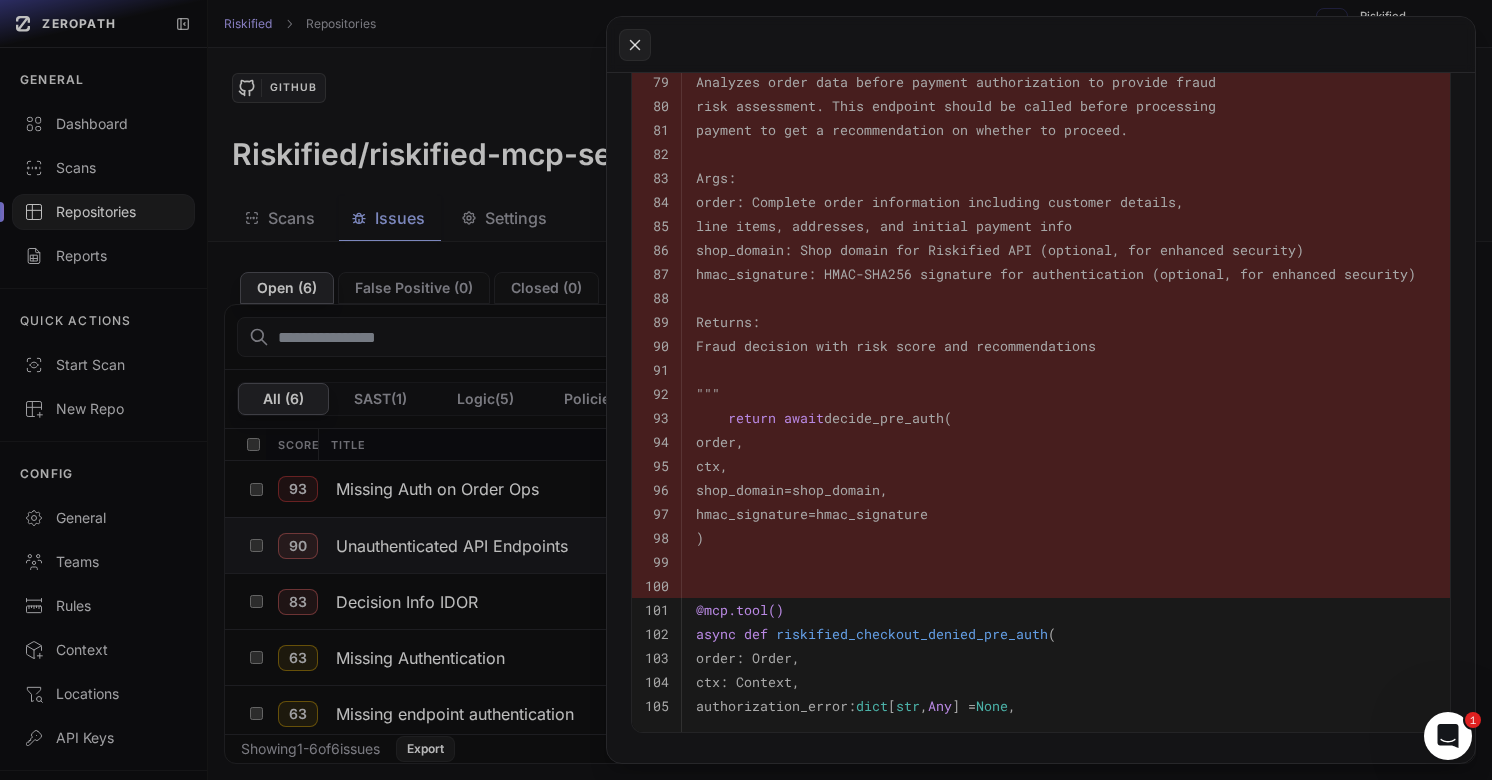 scroll, scrollTop: 1700, scrollLeft: 0, axis: vertical 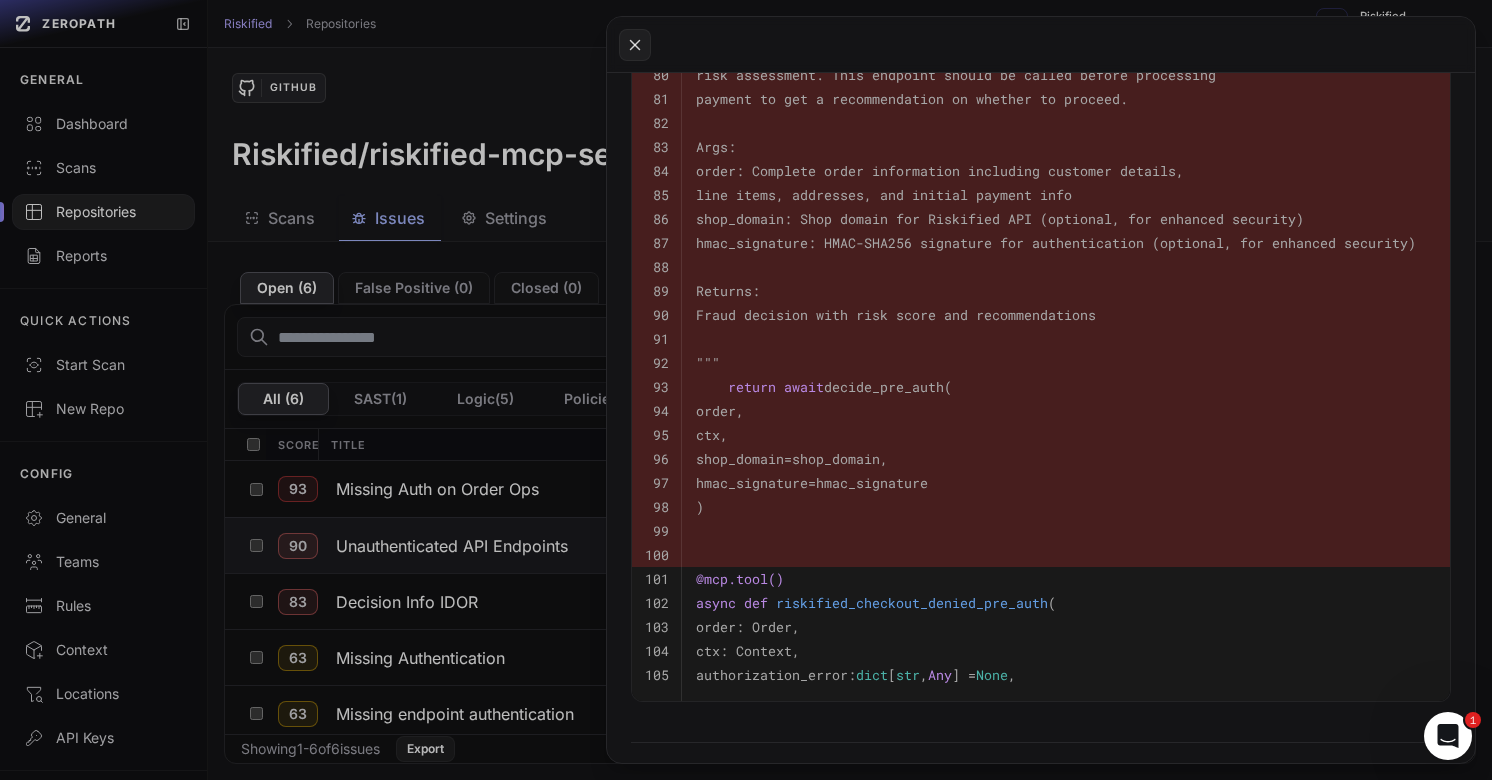 click 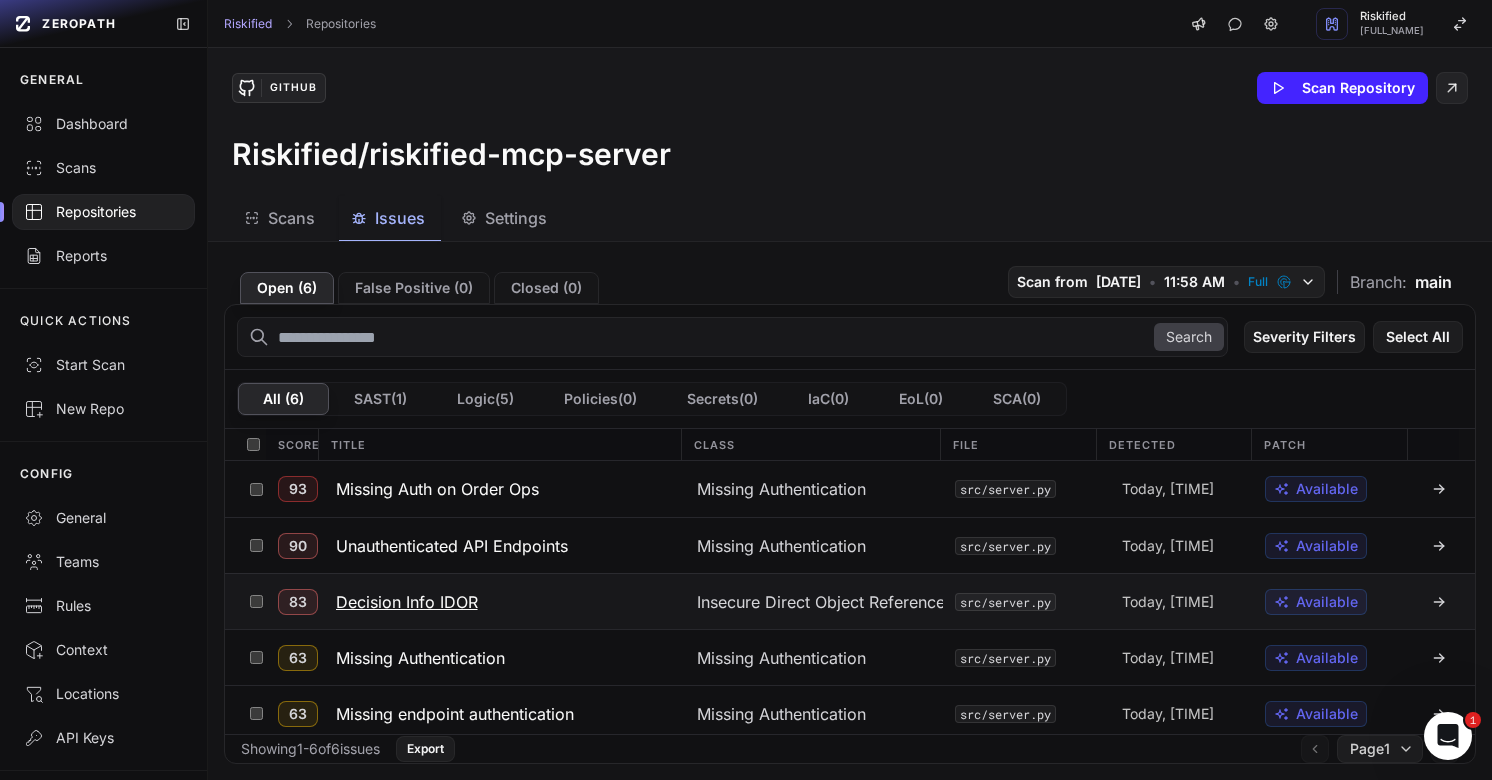 click on "Decision Info IDOR" at bounding box center (407, 602) 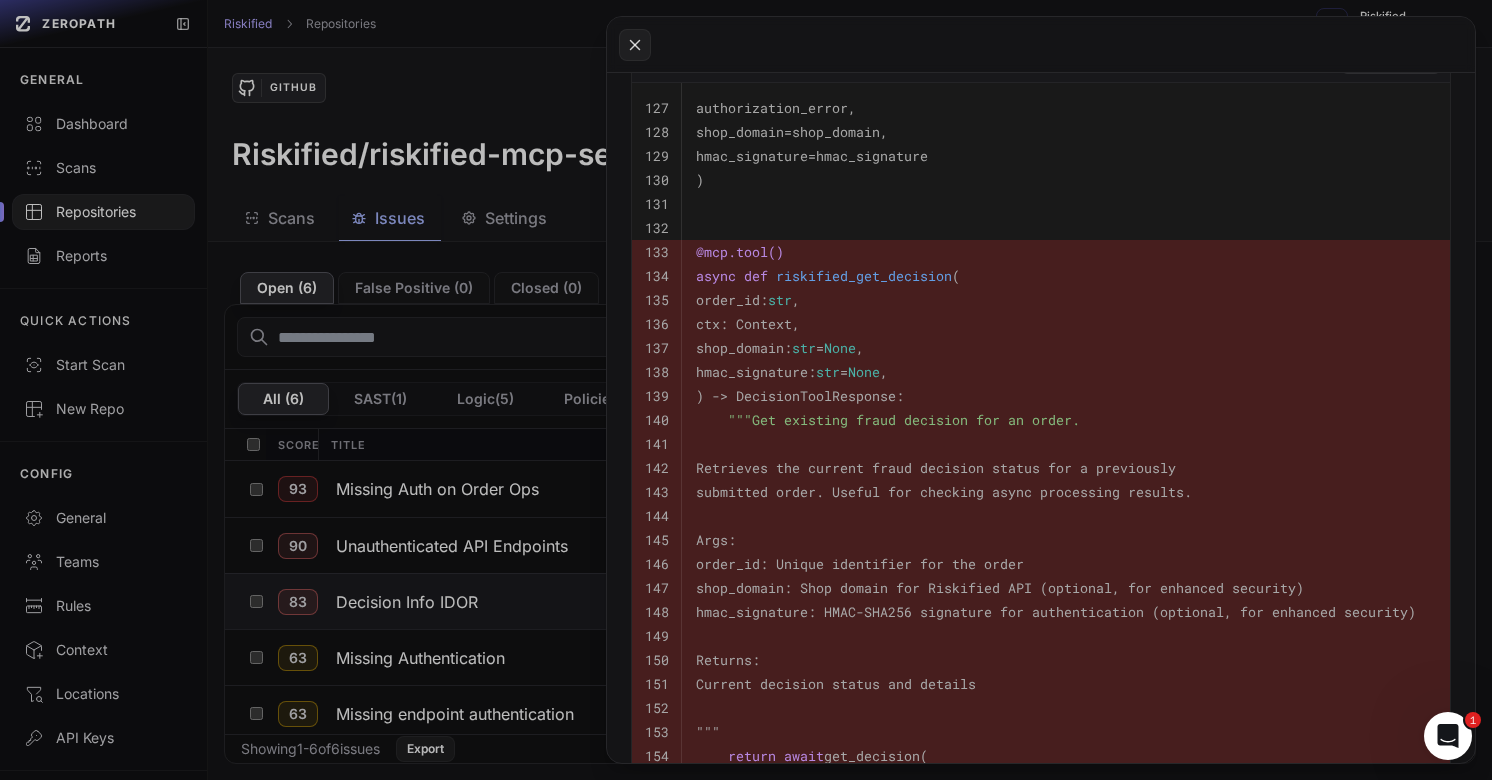 scroll, scrollTop: 1004, scrollLeft: 0, axis: vertical 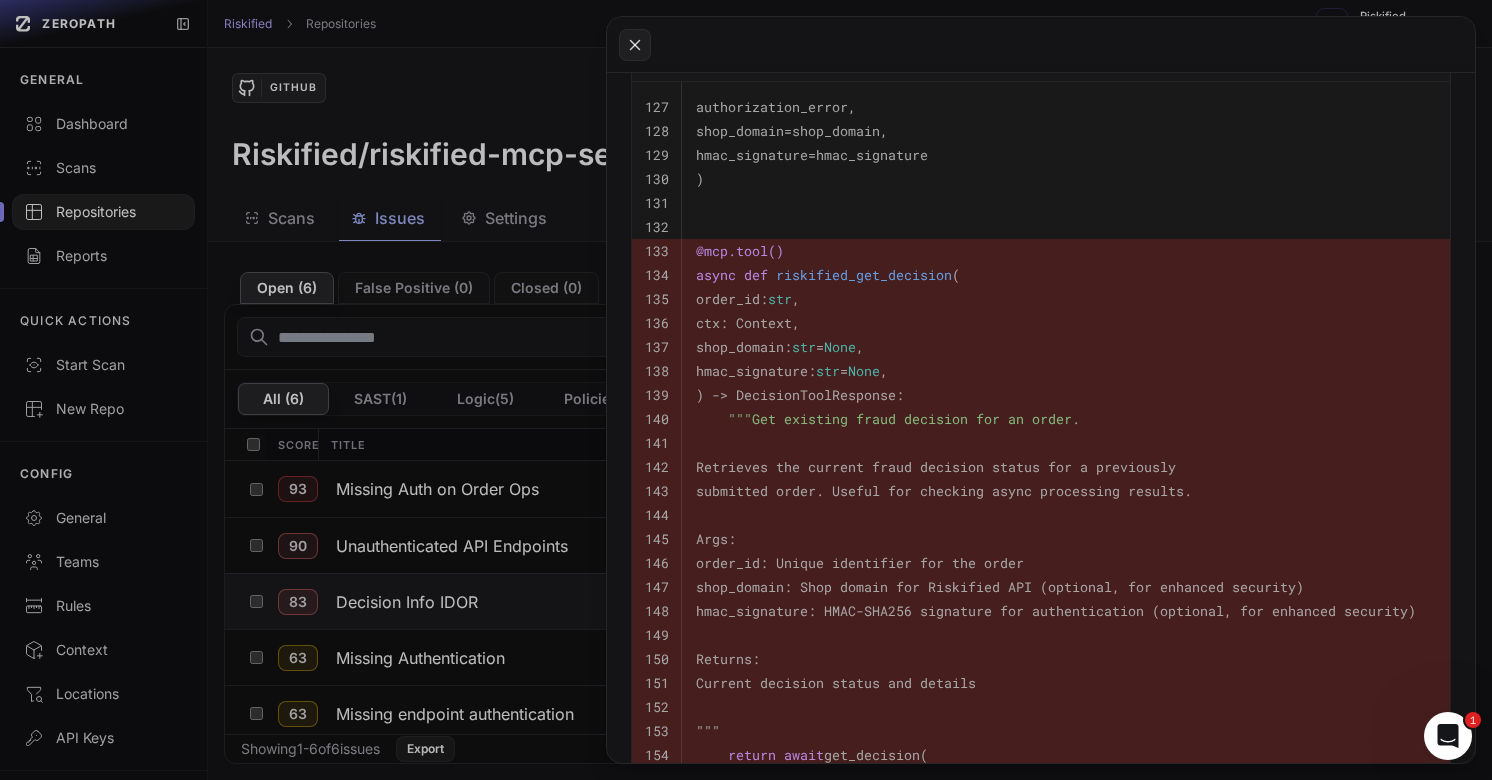 click 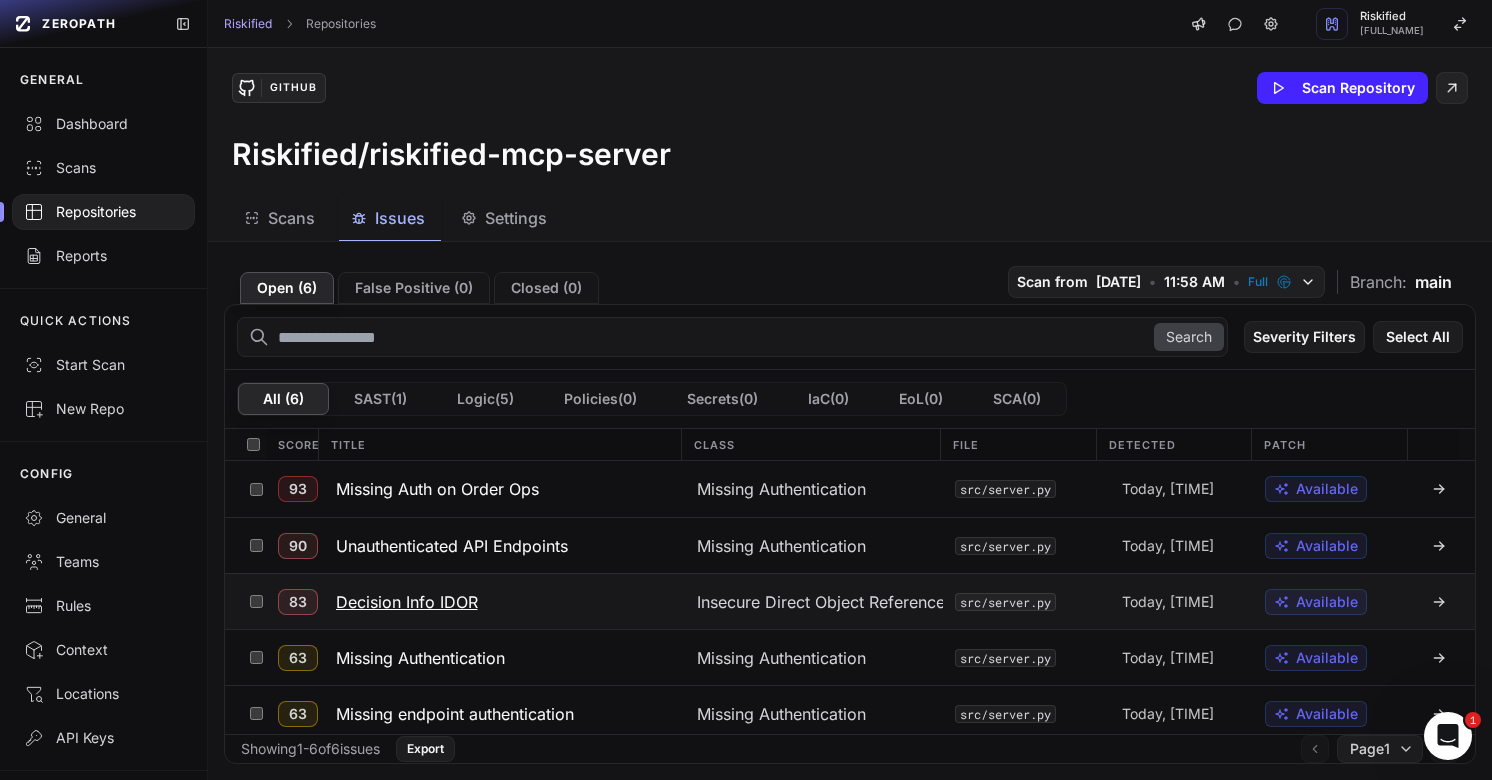 scroll, scrollTop: 63, scrollLeft: 0, axis: vertical 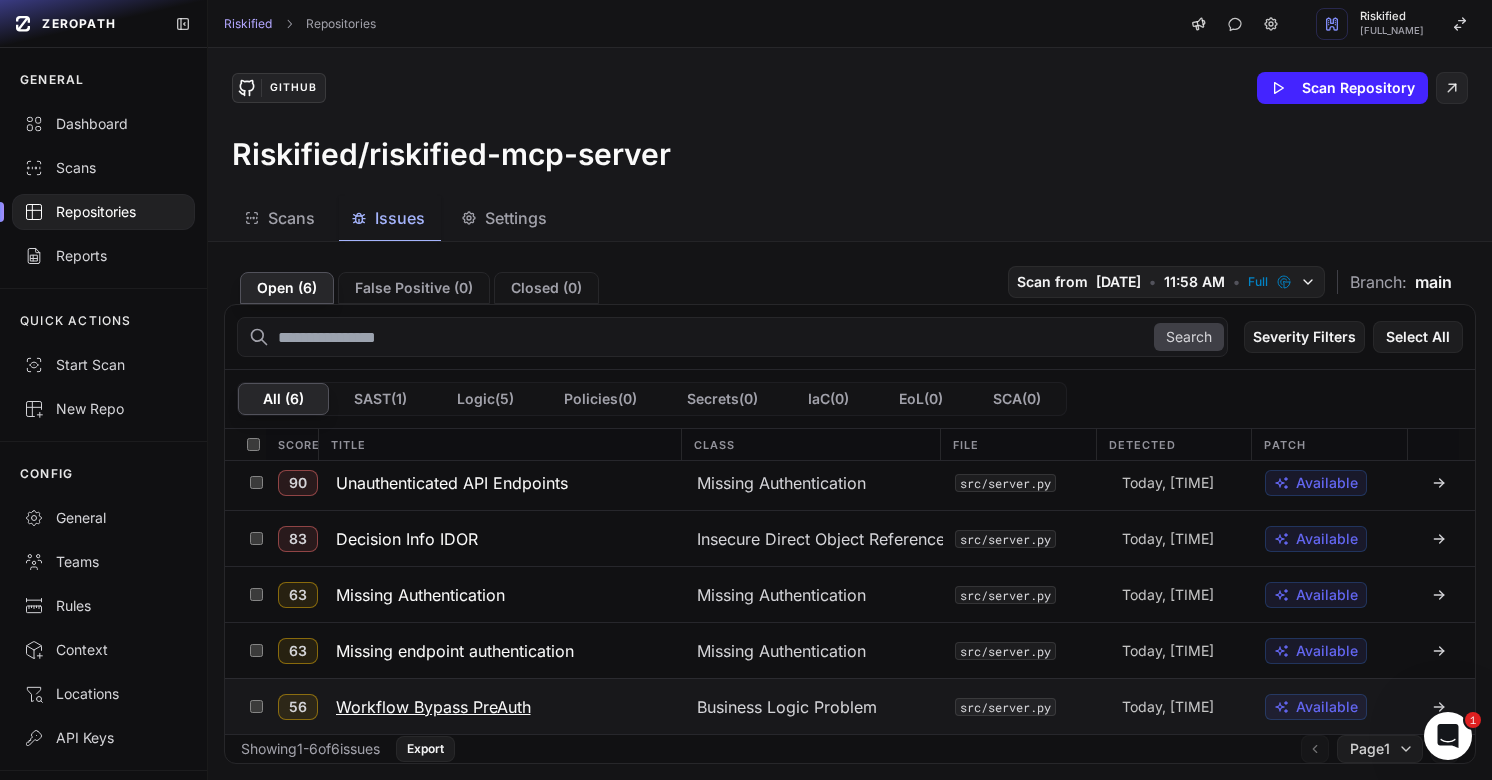 click on "Workflow Bypass PreAuth" at bounding box center (433, 707) 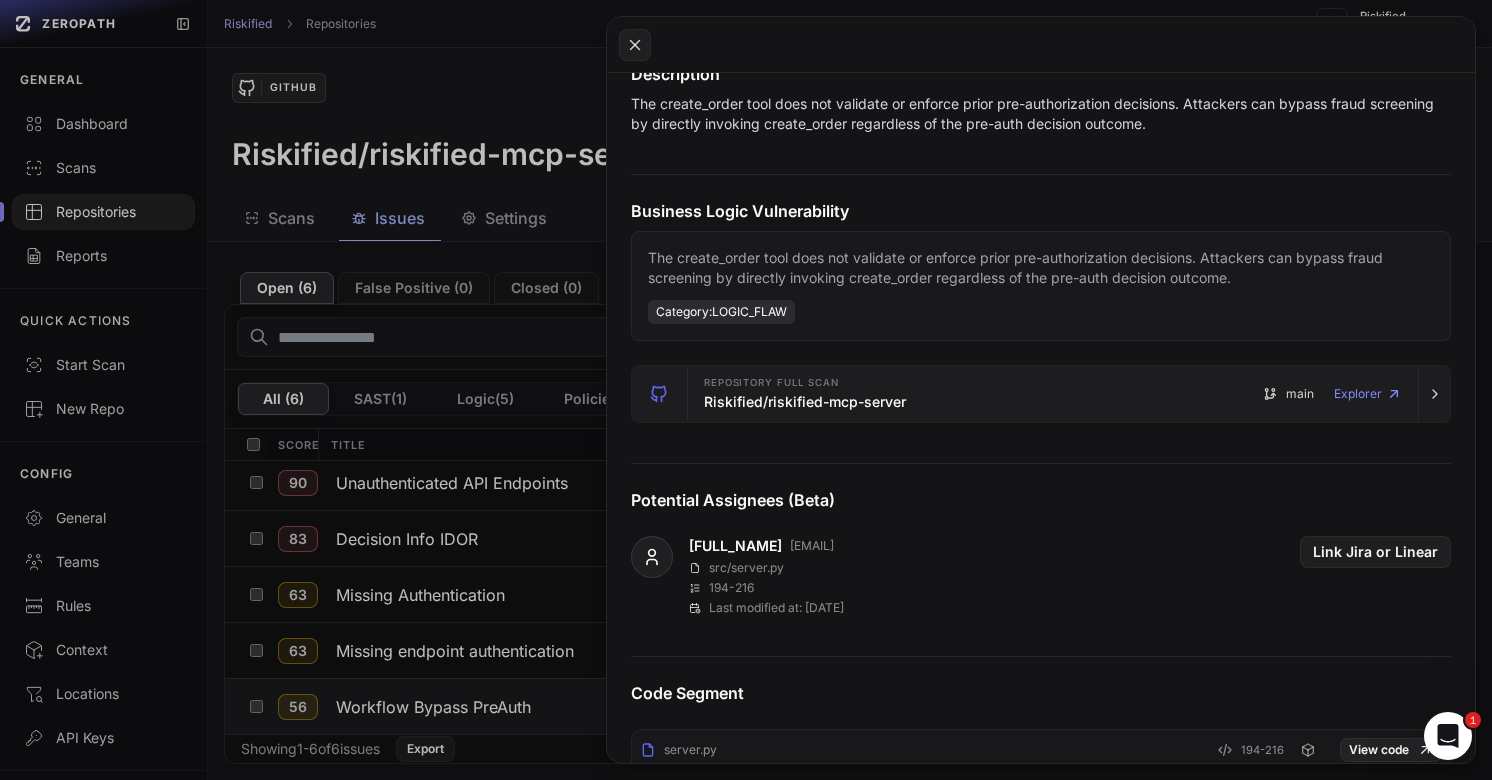 scroll, scrollTop: 297, scrollLeft: 0, axis: vertical 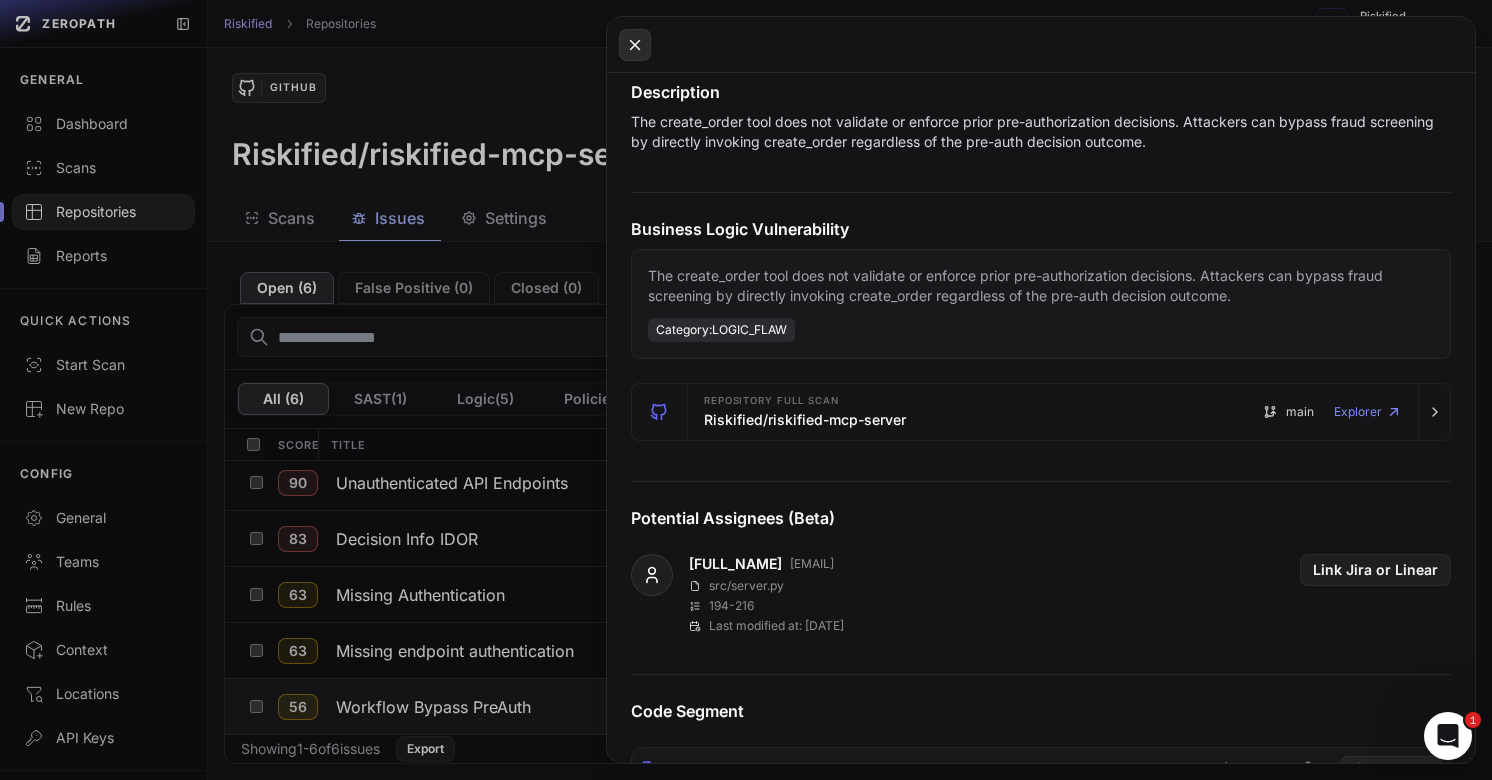 click 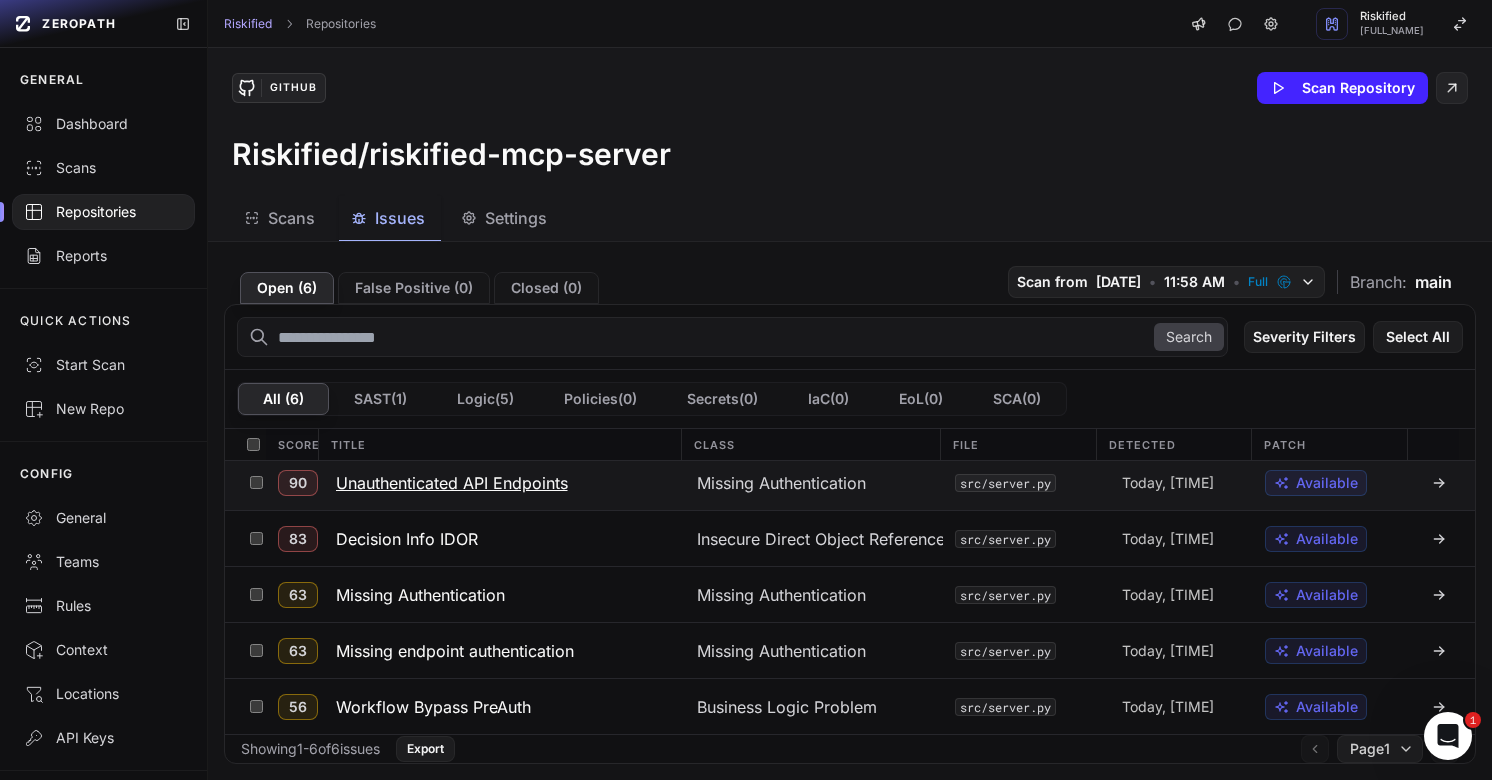 click on "Unauthenticated API Endpoints" at bounding box center [452, 483] 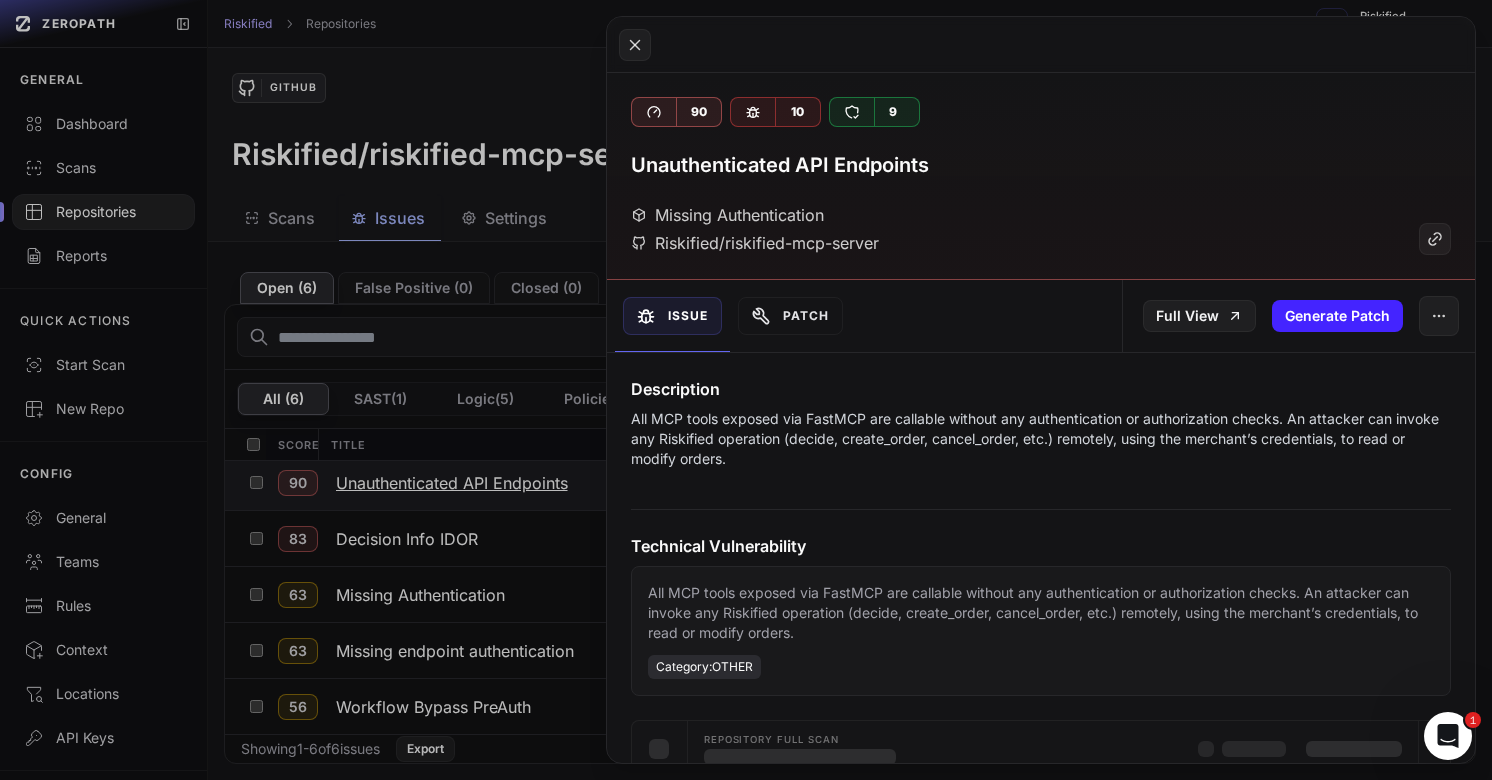 scroll, scrollTop: 56, scrollLeft: 0, axis: vertical 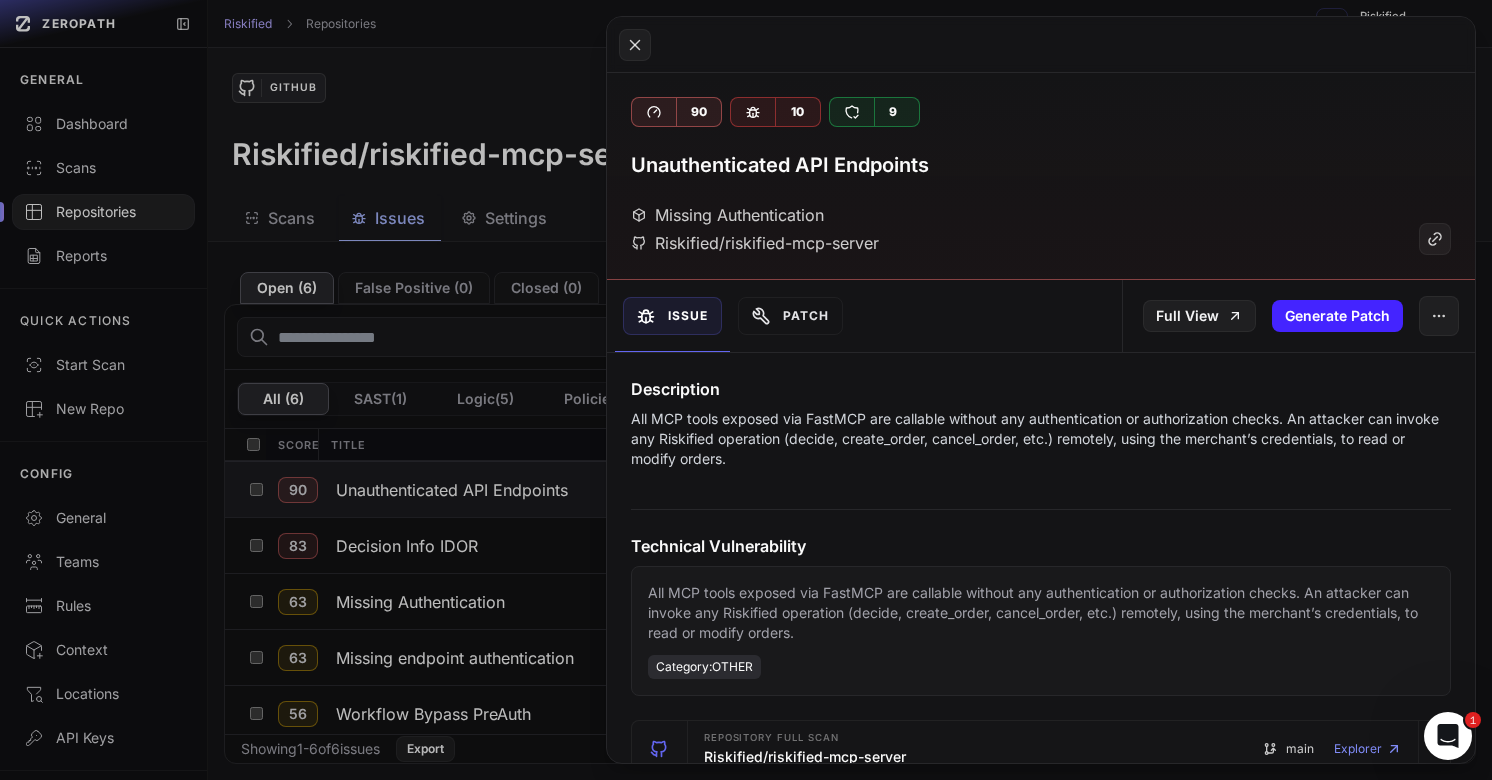 click 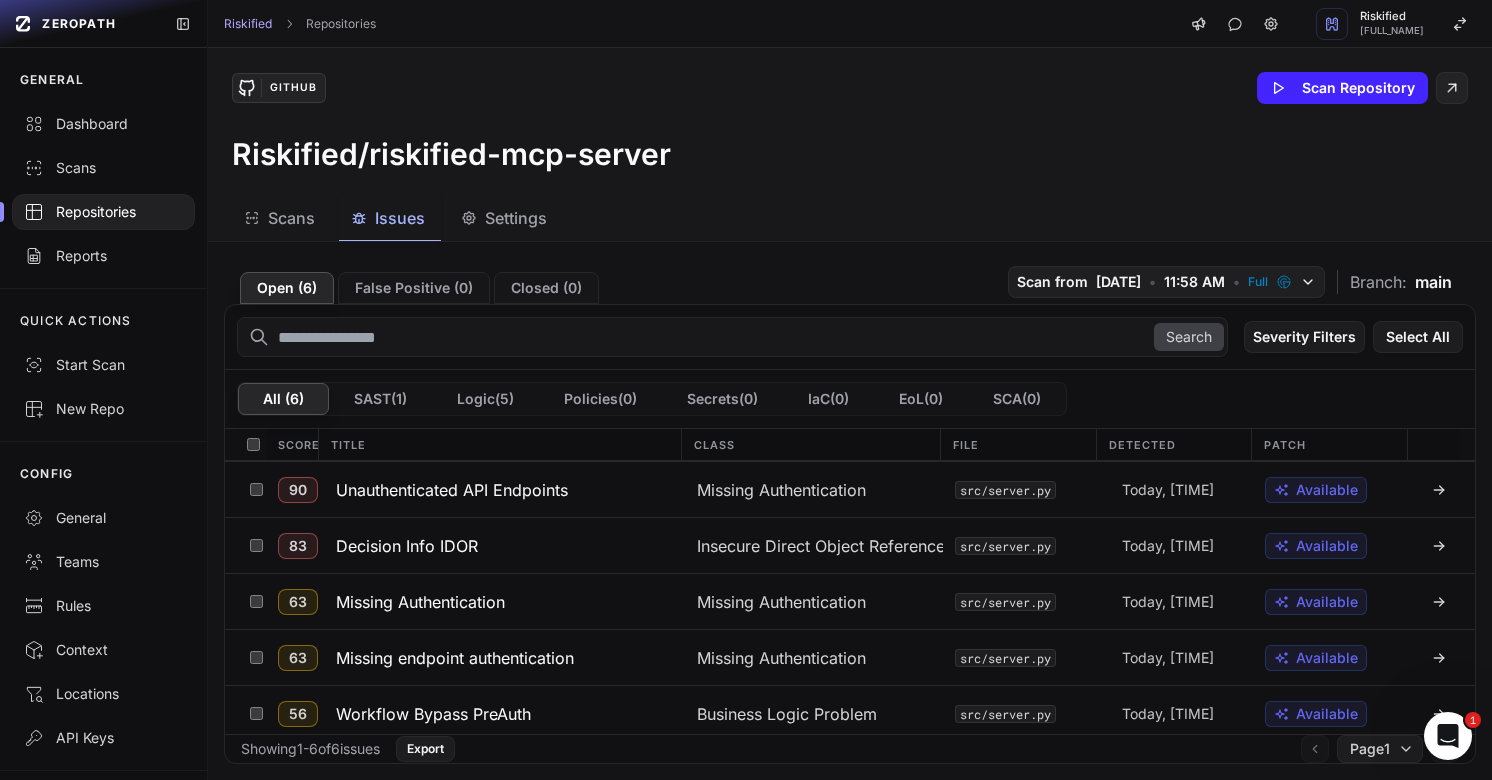 click on "Unauthenticated API Endpoints" at bounding box center [452, 490] 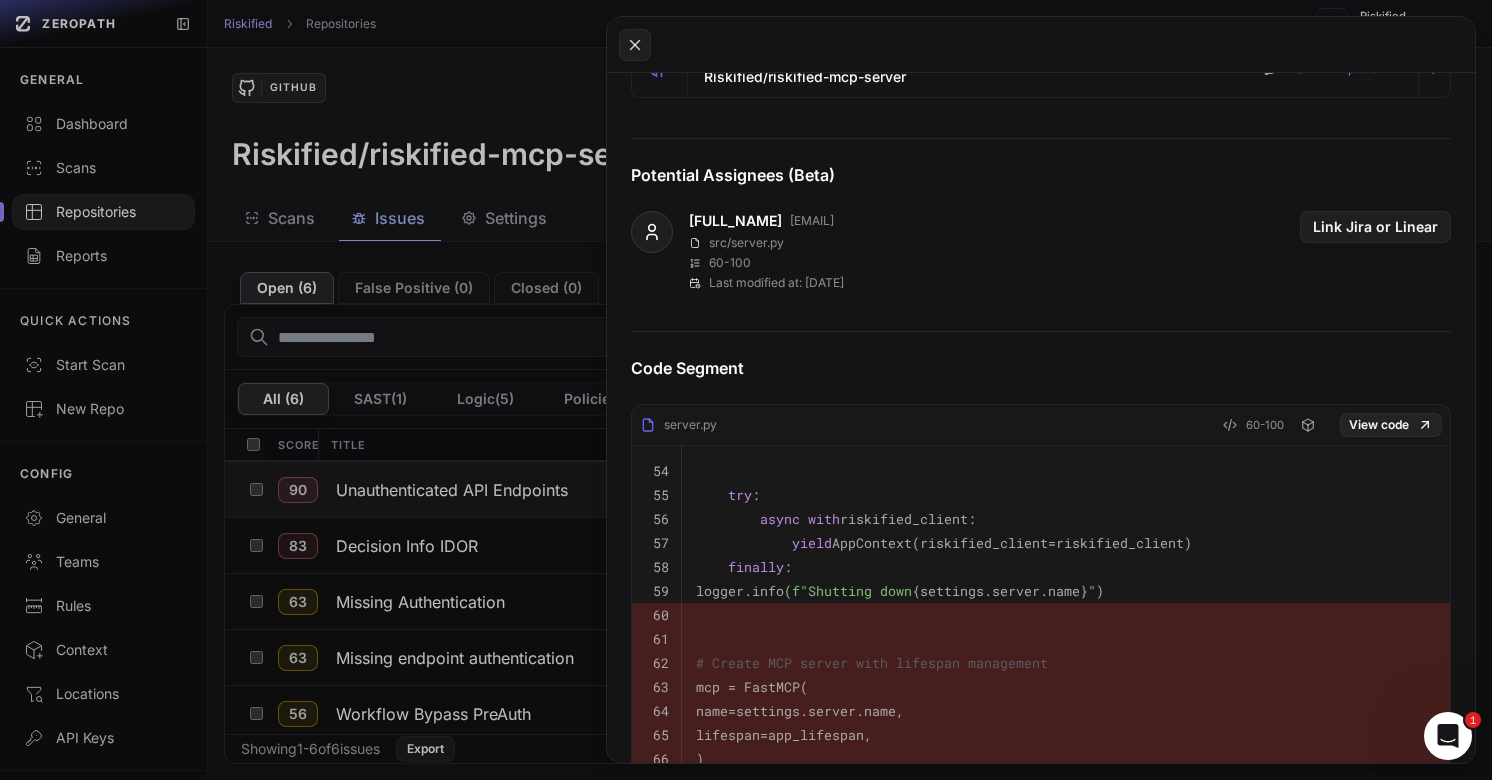 scroll, scrollTop: 687, scrollLeft: 0, axis: vertical 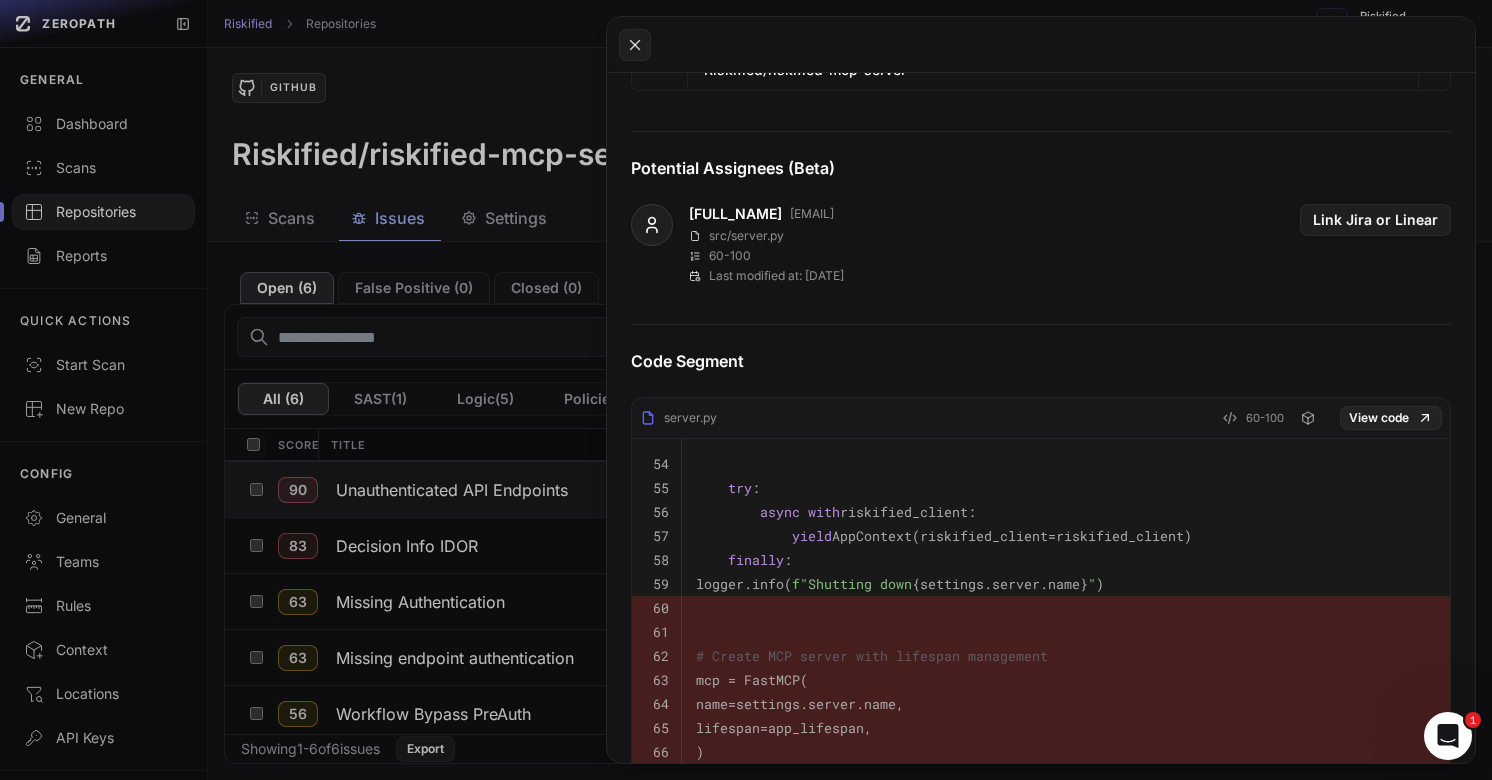 click 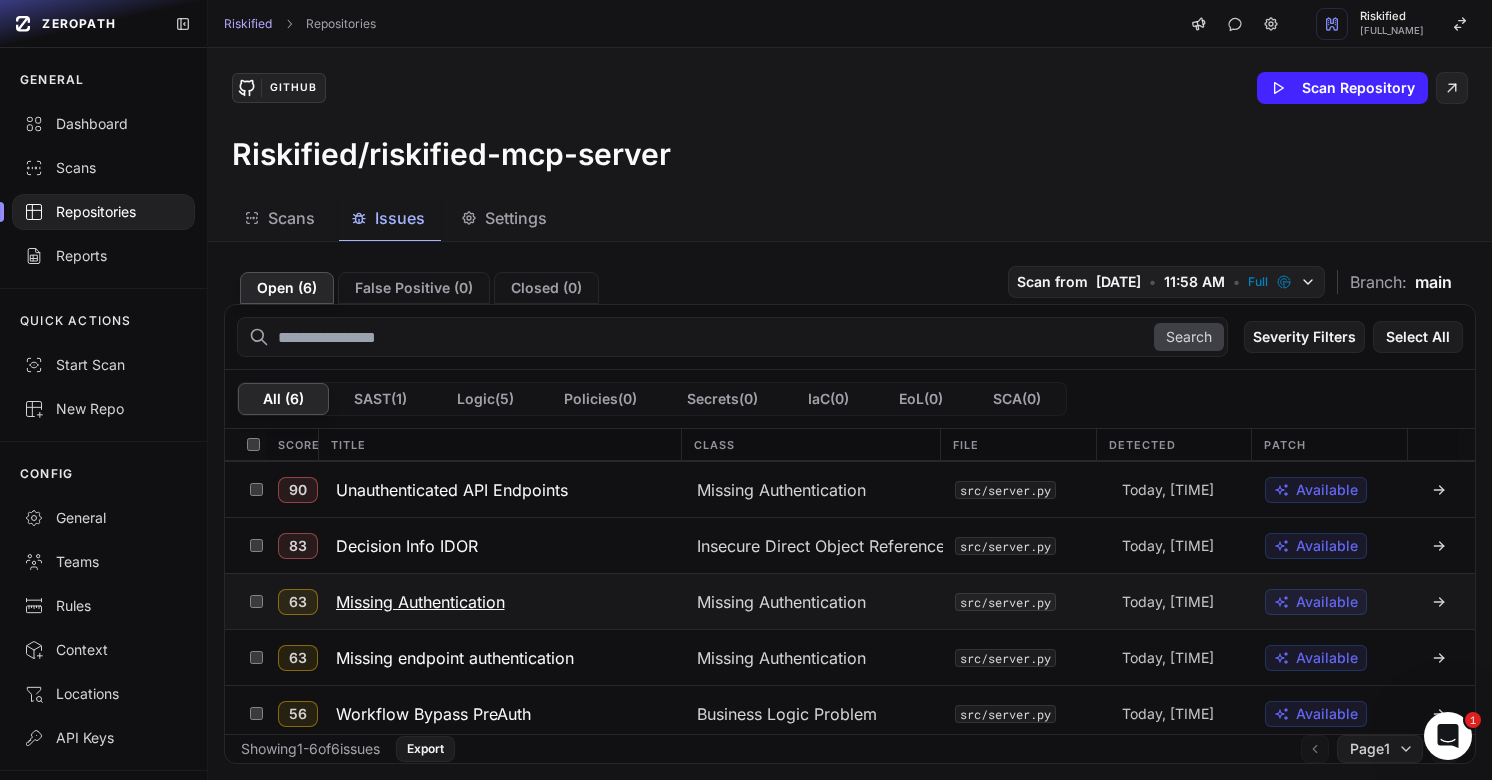 click on "Missing Authentication" at bounding box center (420, 602) 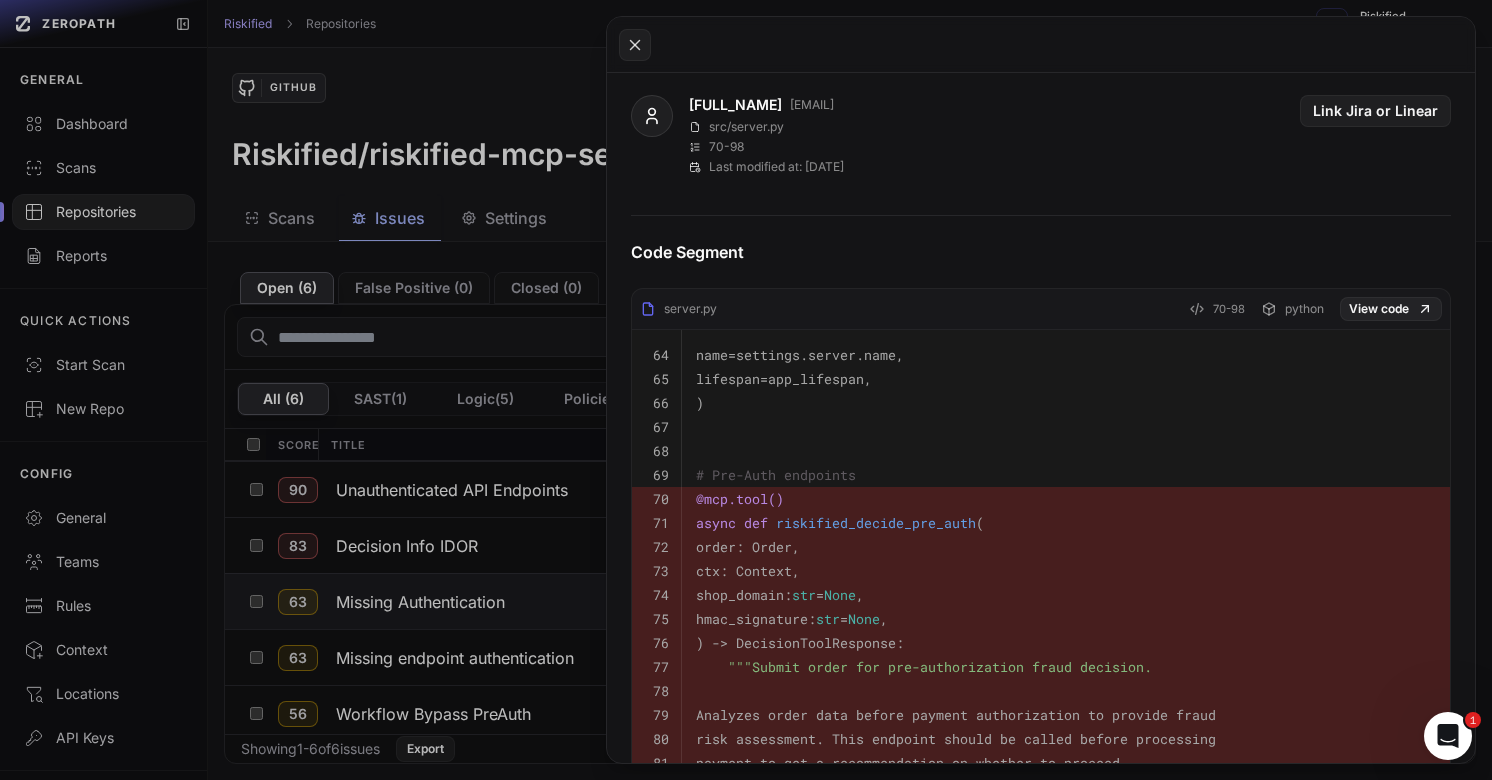scroll, scrollTop: 854, scrollLeft: 0, axis: vertical 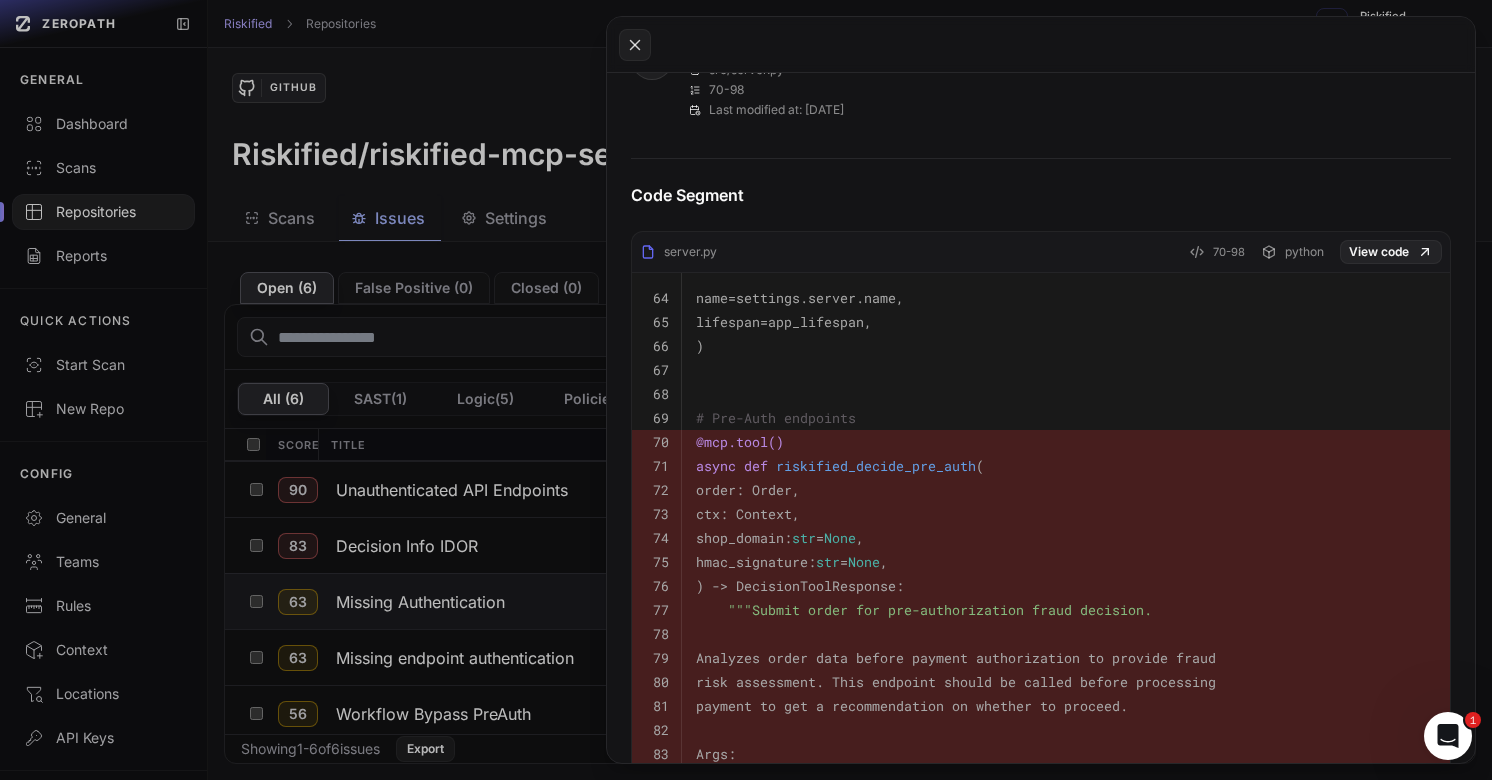 click 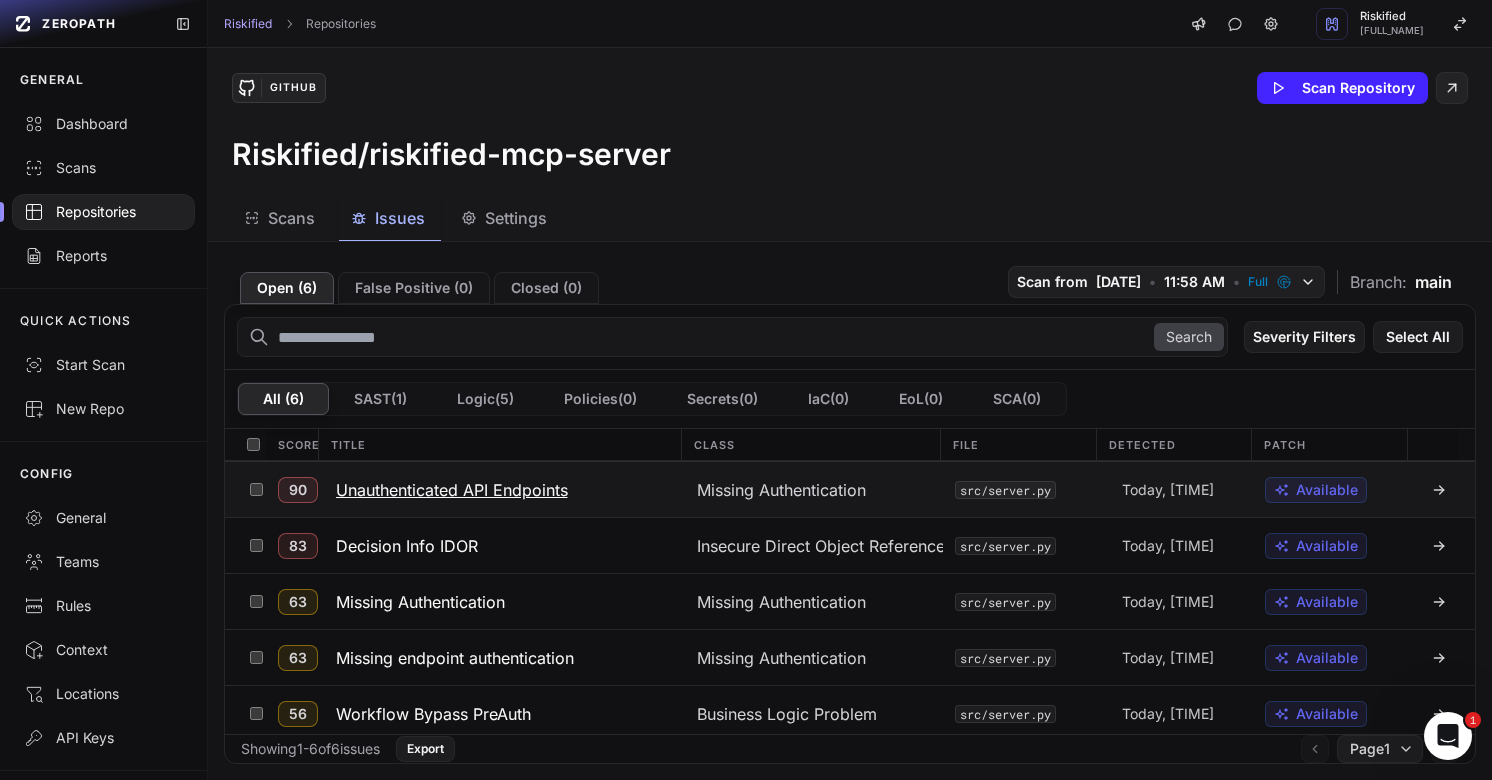 click on "Unauthenticated API Endpoints" at bounding box center [452, 490] 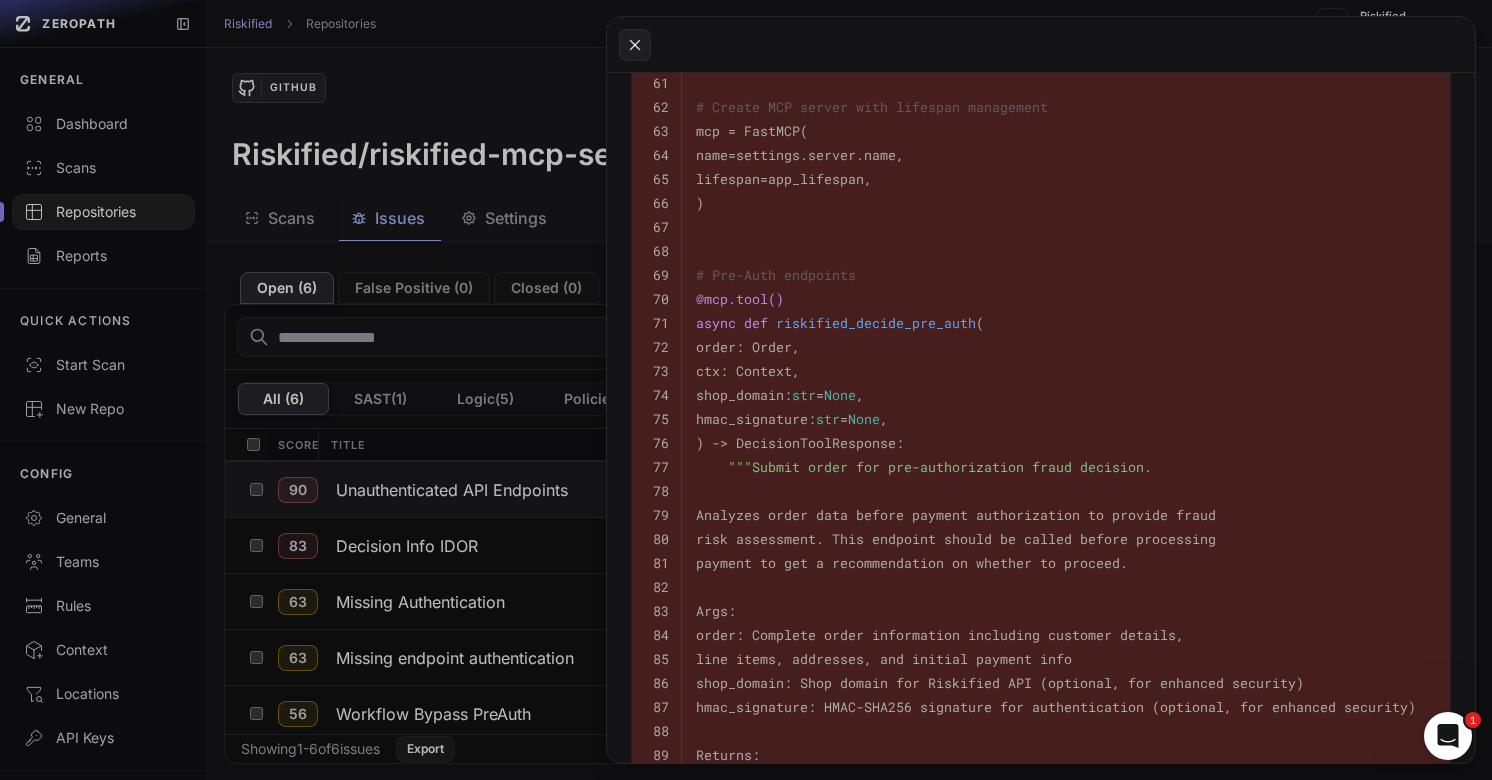 scroll, scrollTop: 1248, scrollLeft: 0, axis: vertical 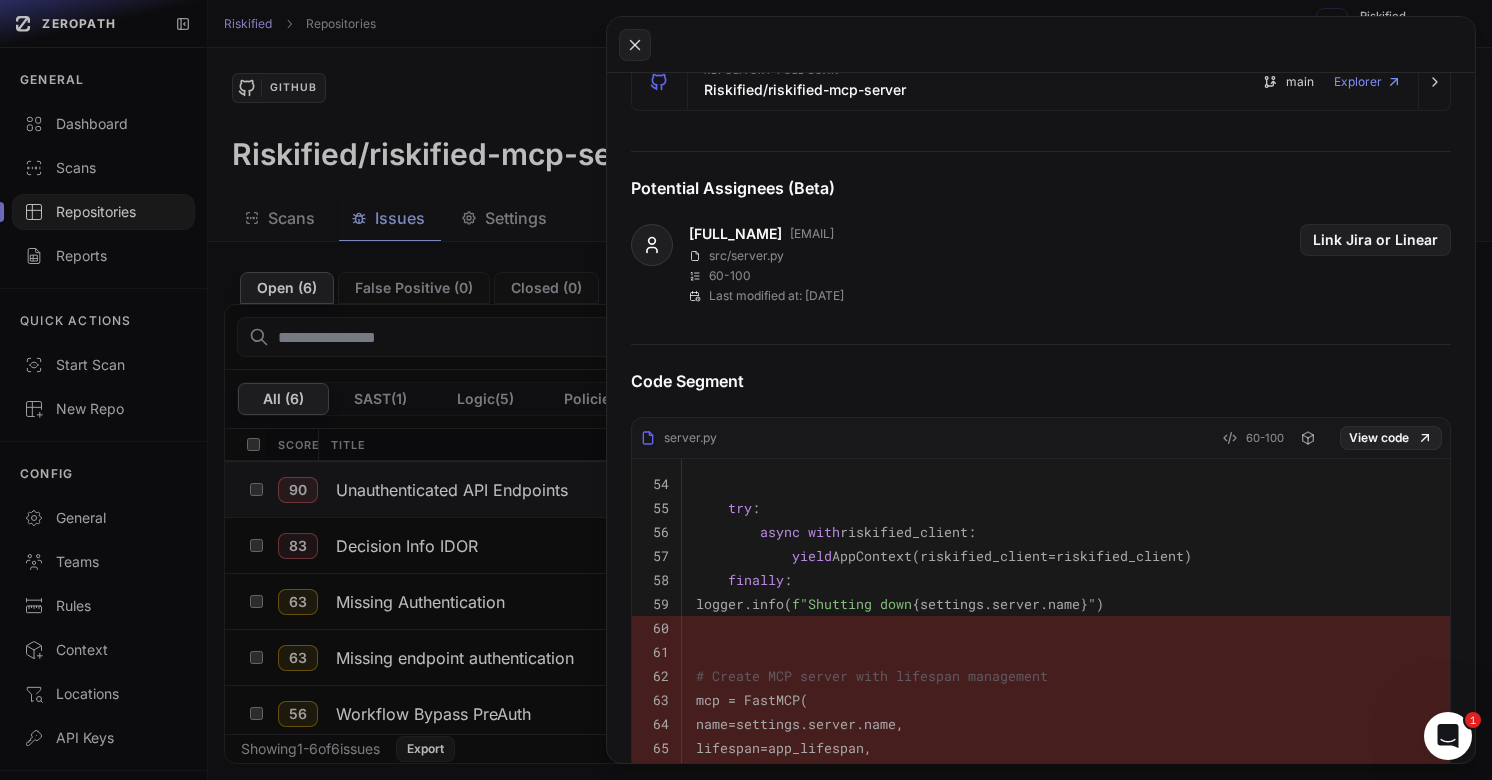 click 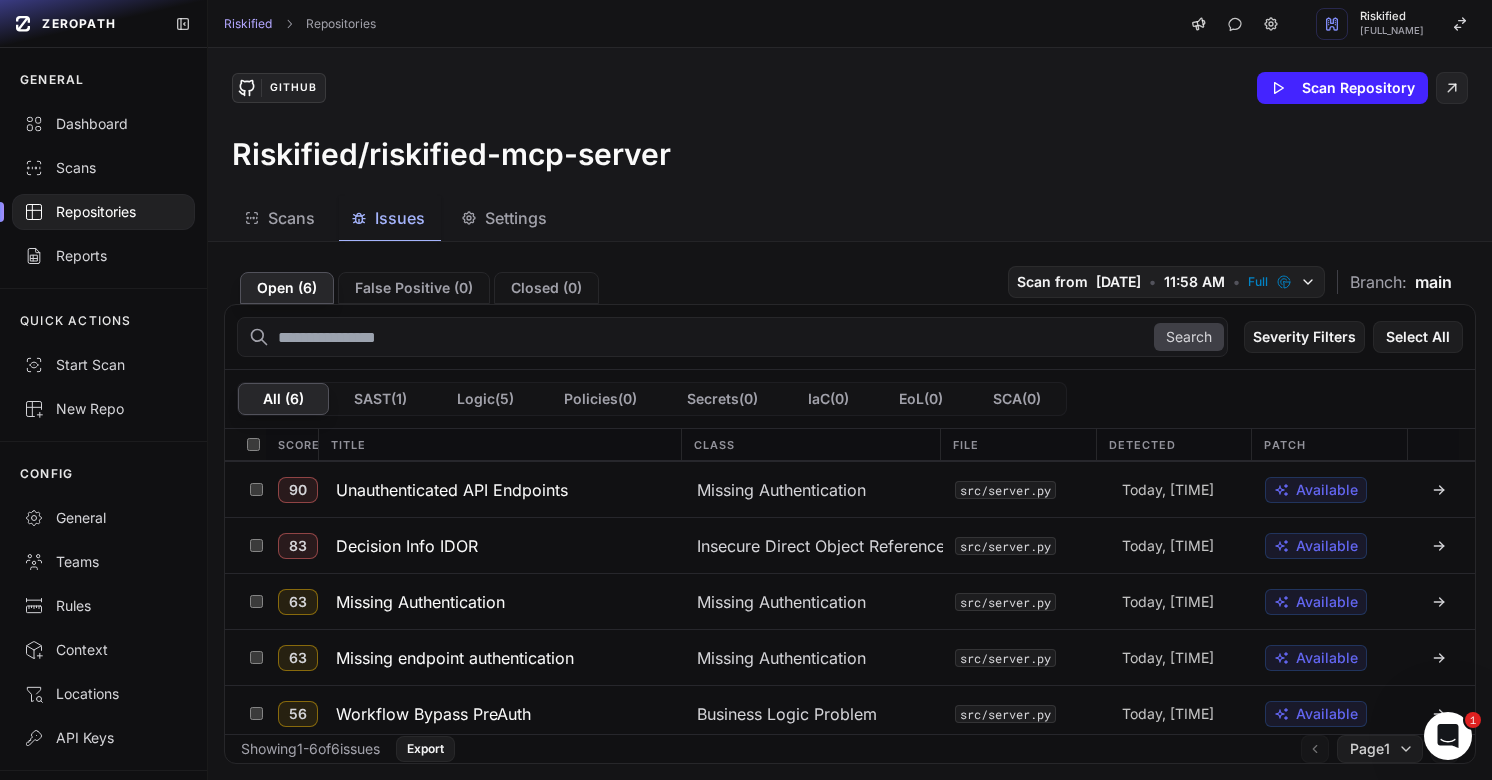 click on "Decision Info IDOR" at bounding box center (407, 546) 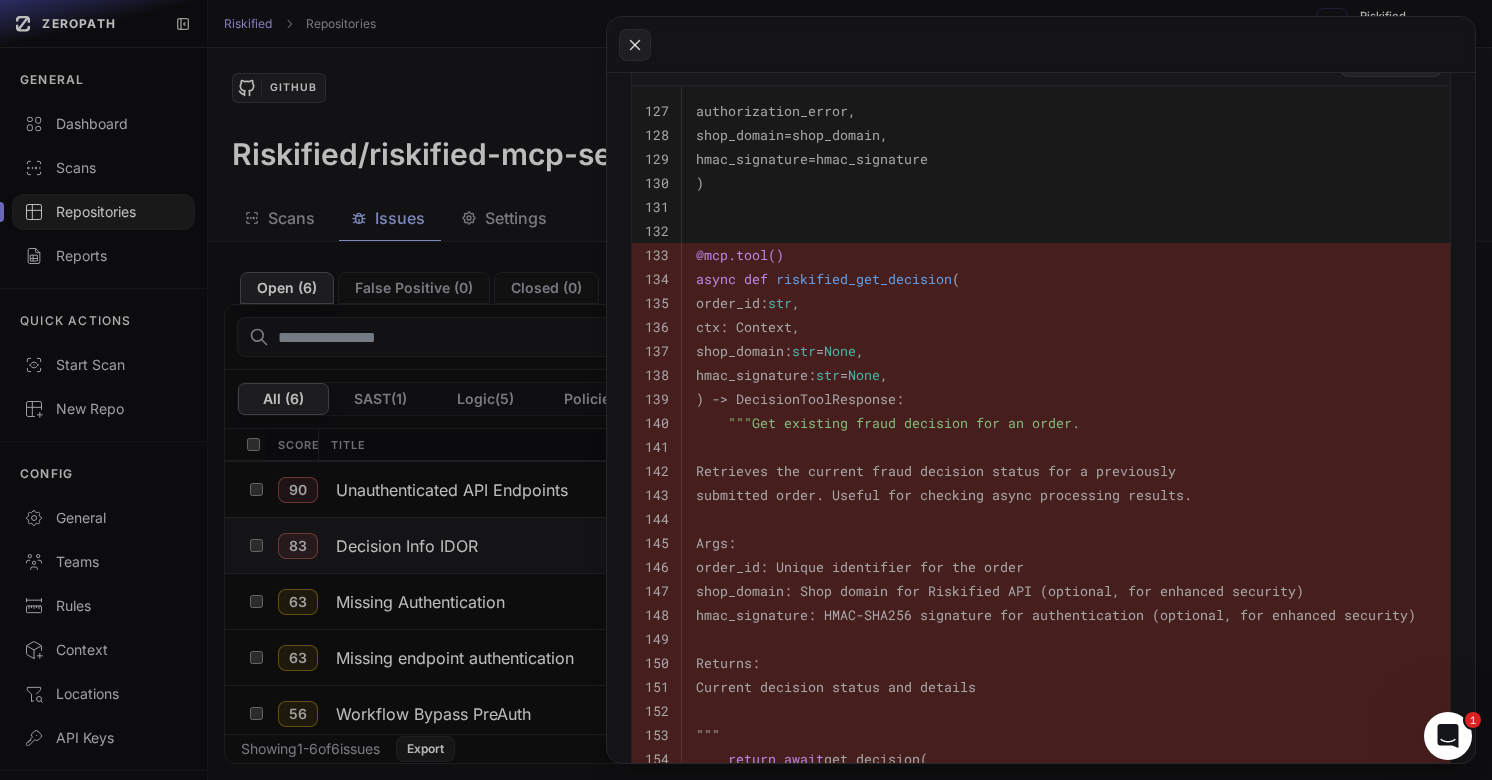 scroll, scrollTop: 1002, scrollLeft: 0, axis: vertical 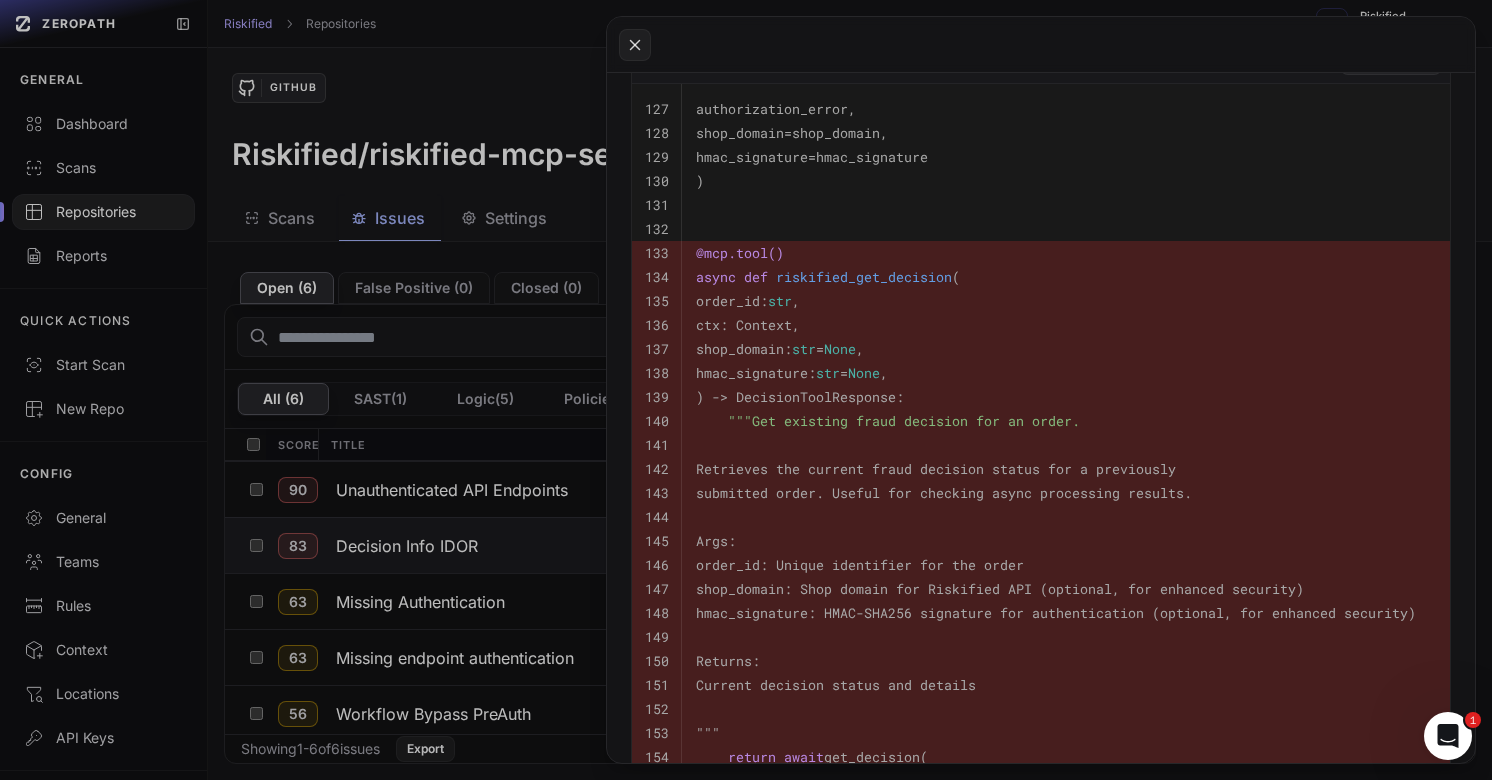 click 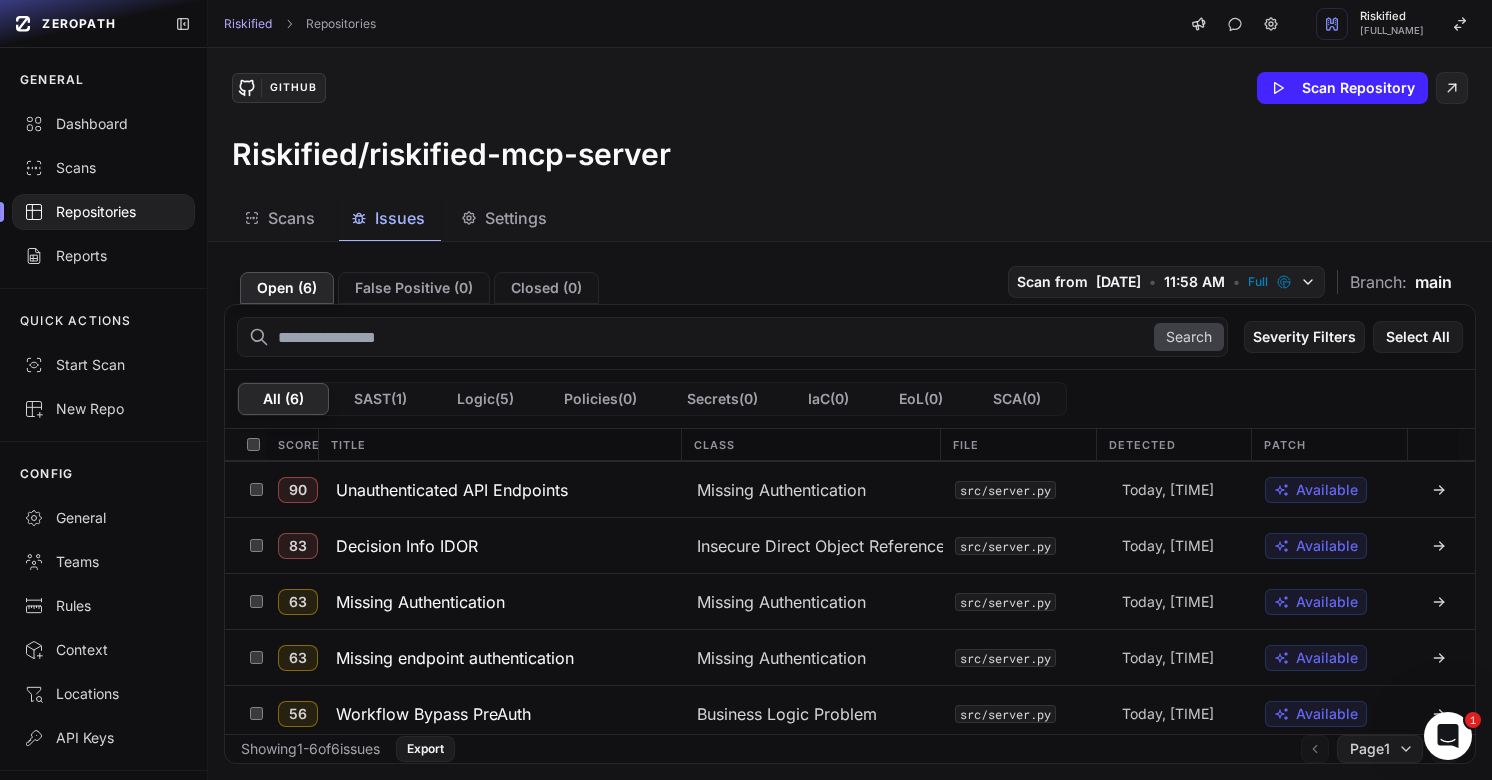 click on "Missing endpoint authentication" at bounding box center (455, 658) 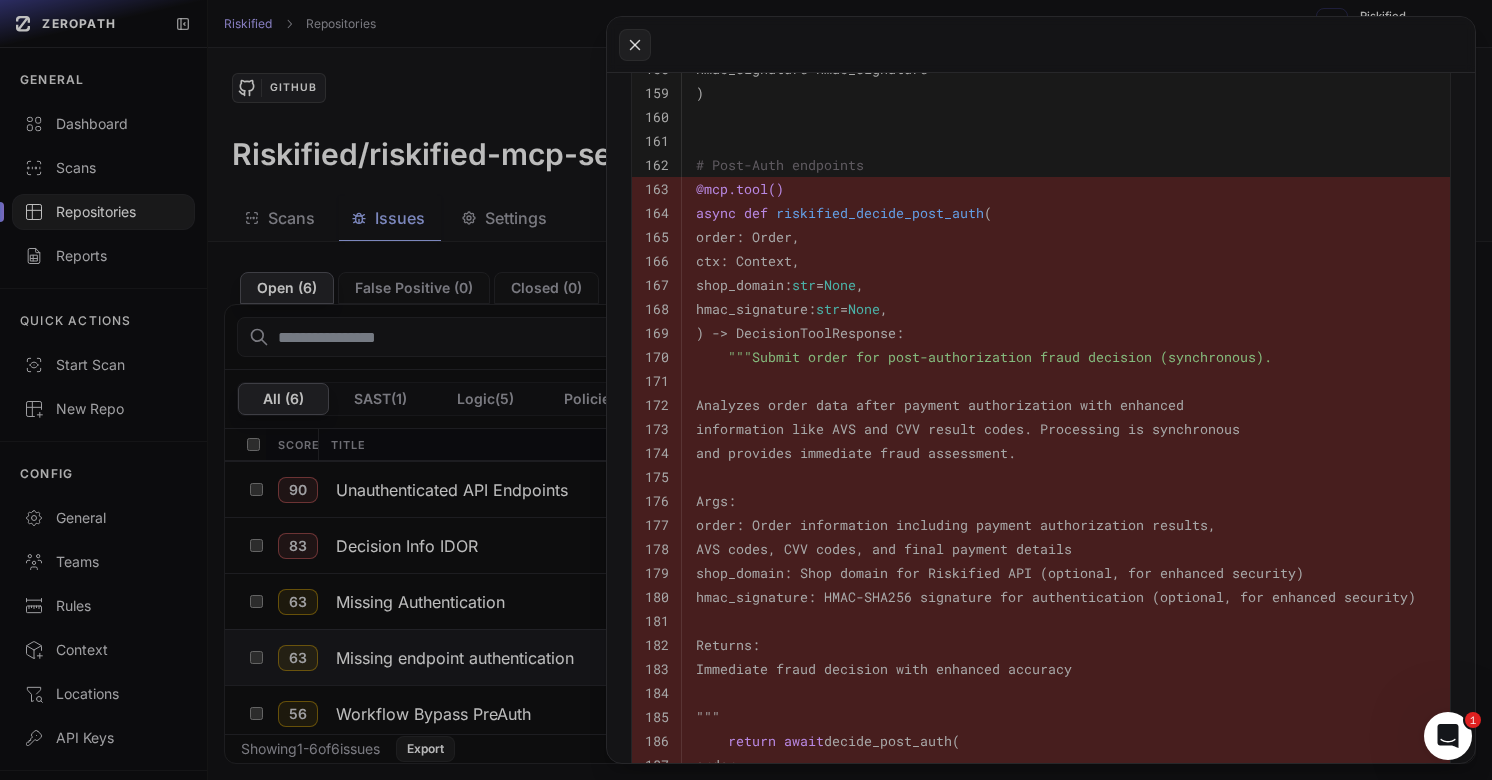 scroll, scrollTop: 1111, scrollLeft: 0, axis: vertical 